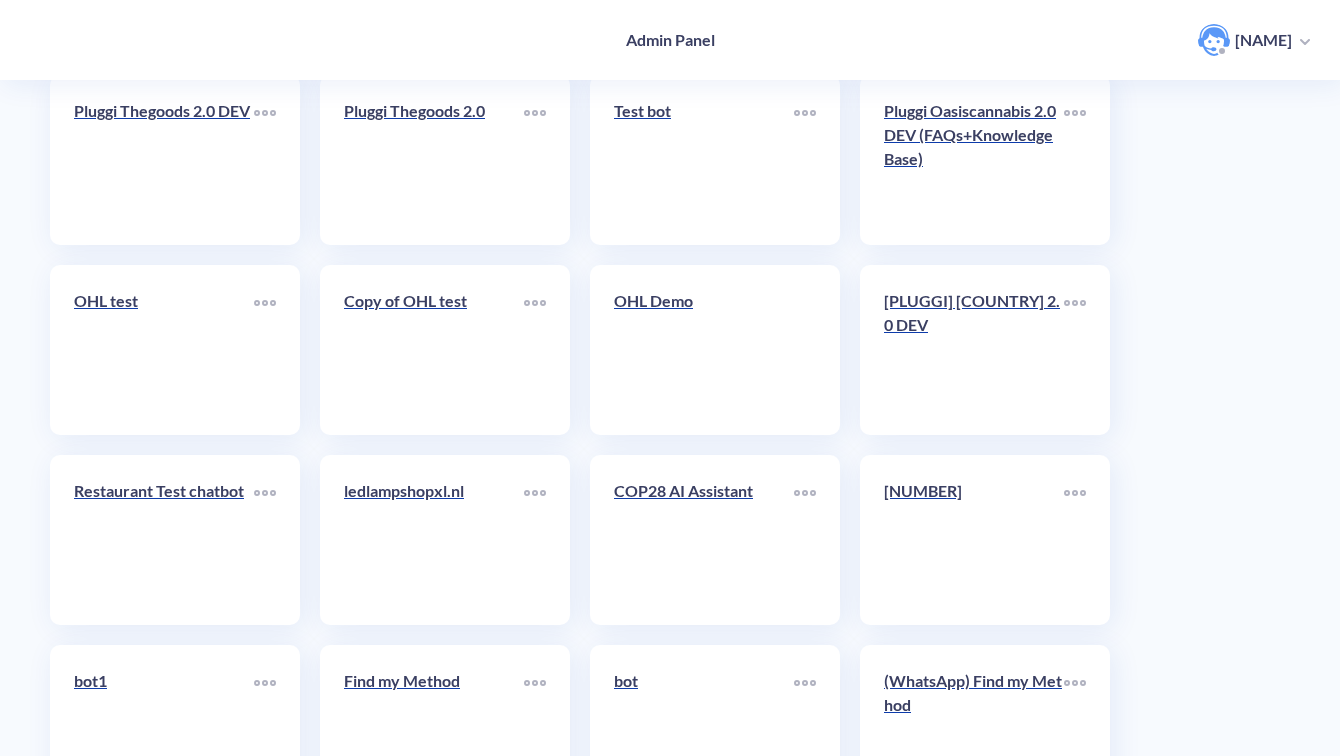 scroll, scrollTop: 7281, scrollLeft: 0, axis: vertical 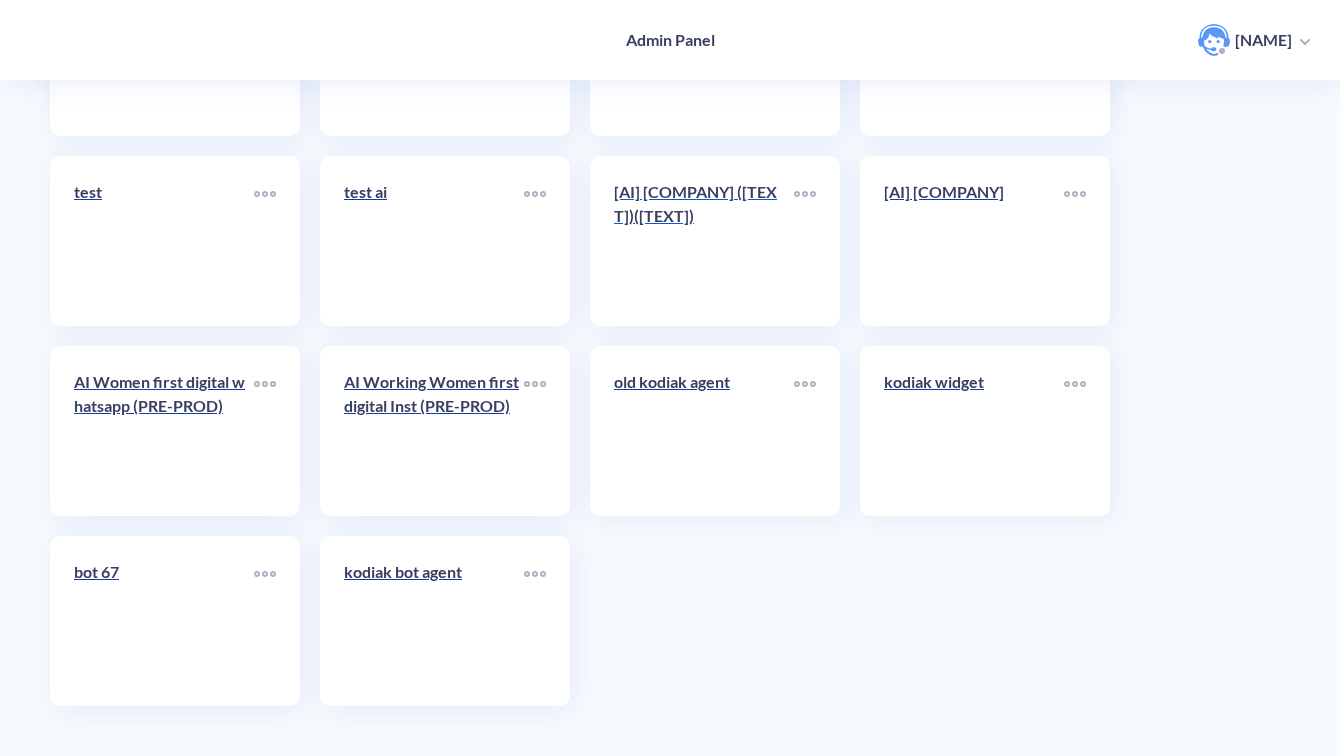 click on "[AI] [COMPANY] ([TEXT])([TEXT])" at bounding box center (704, 212) 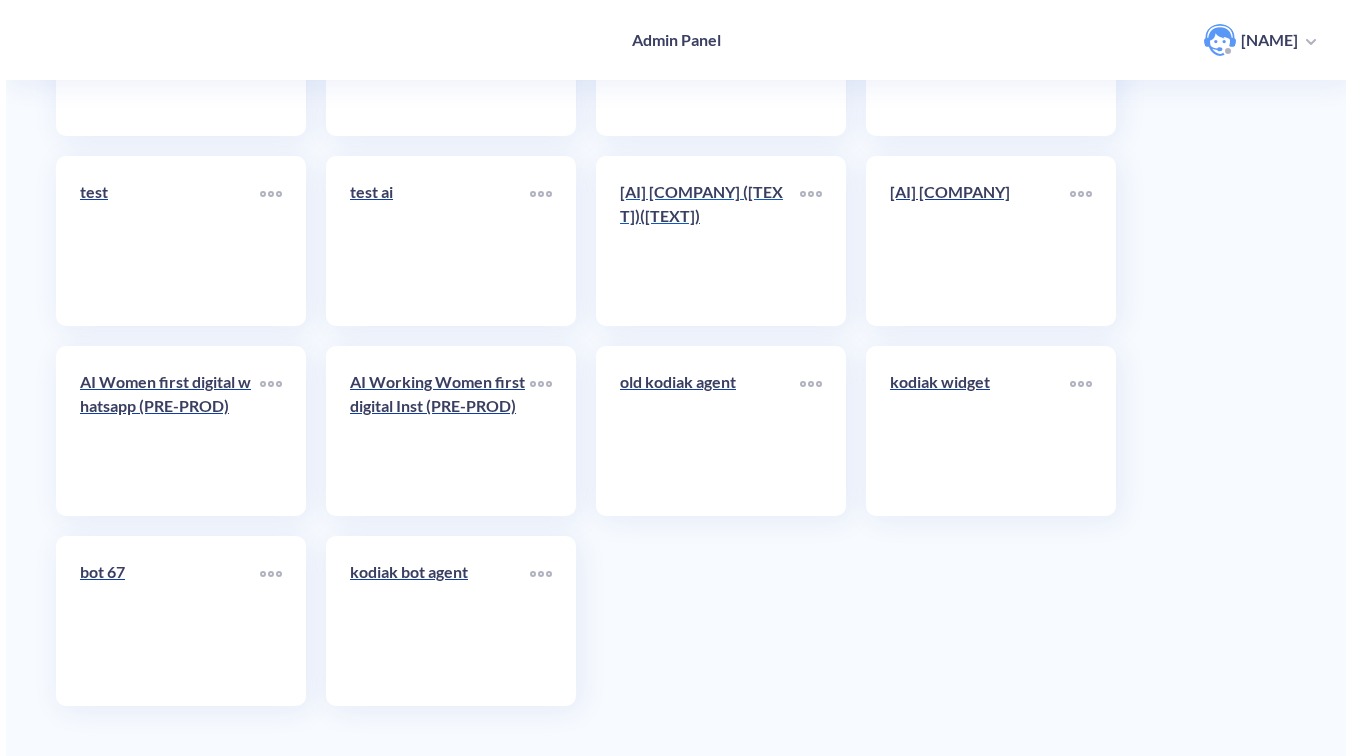 scroll, scrollTop: 0, scrollLeft: 0, axis: both 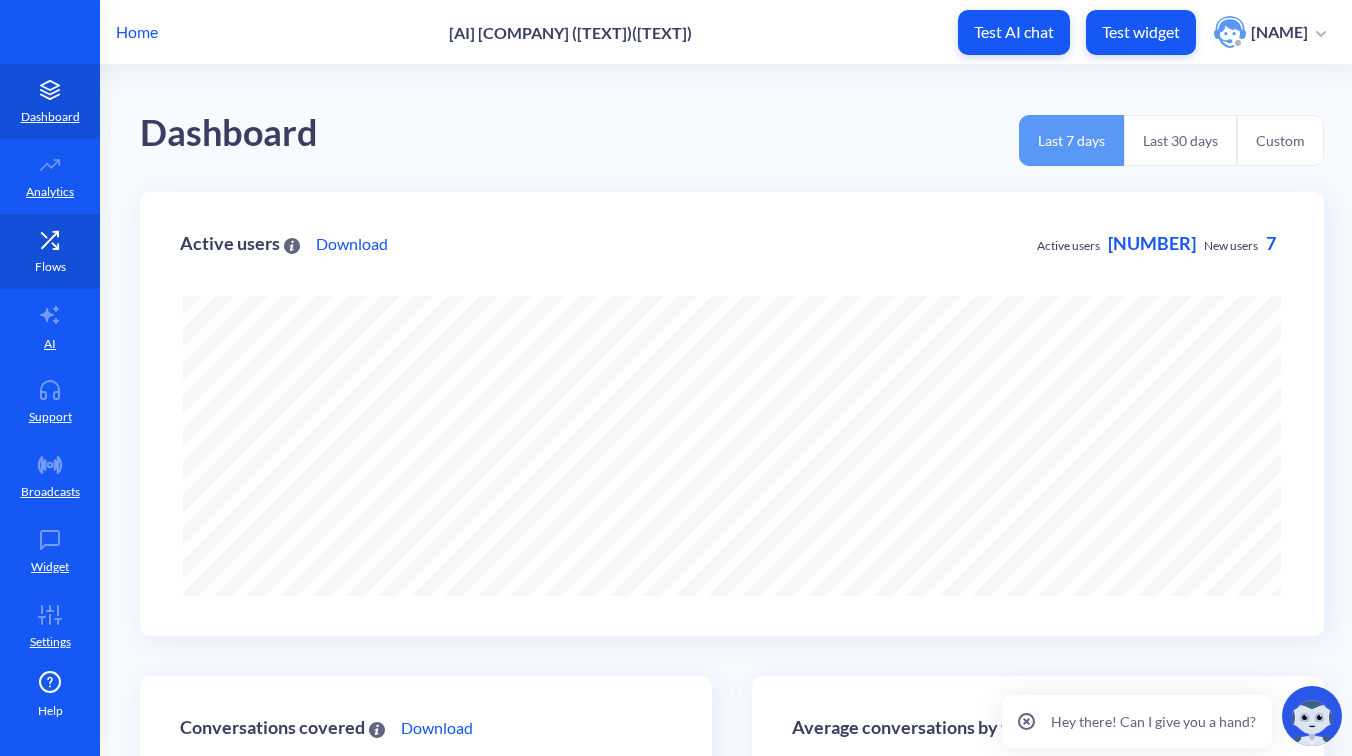 click on "Flows" at bounding box center [50, 251] 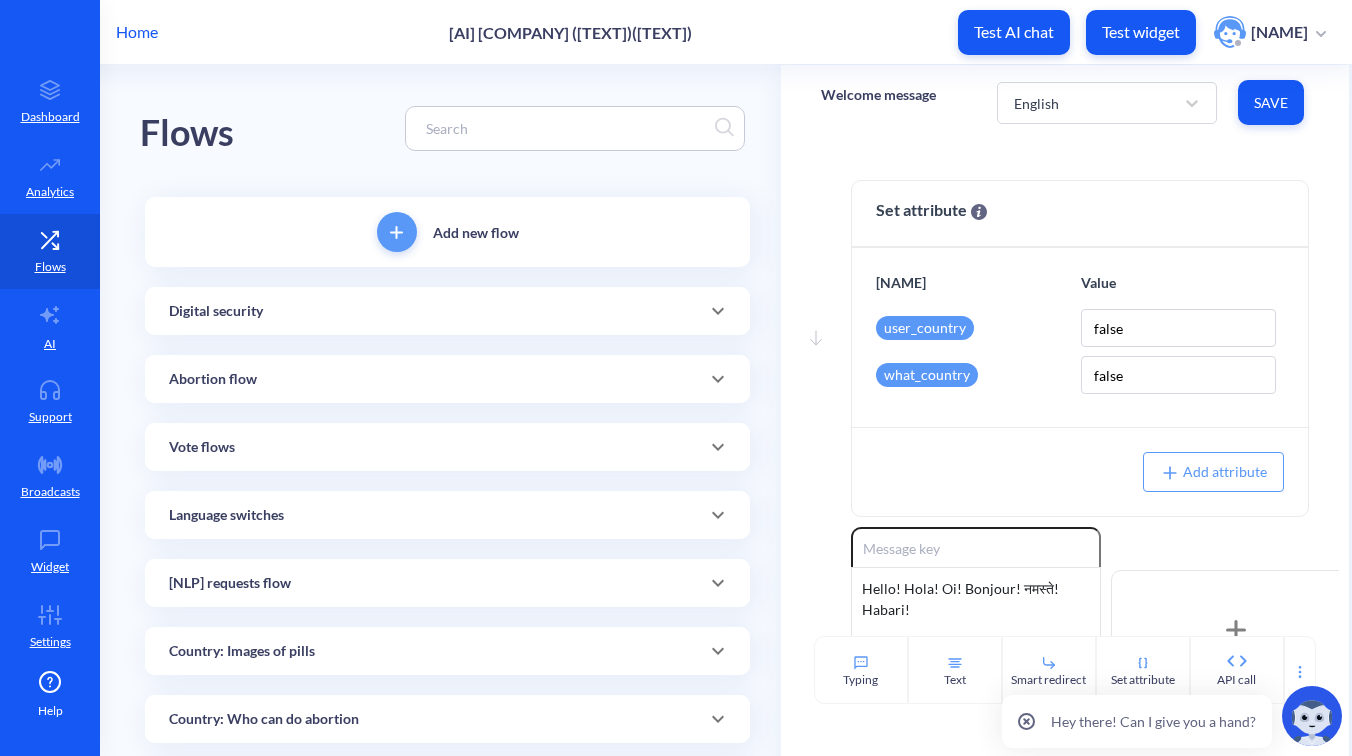 click at bounding box center (565, 128) 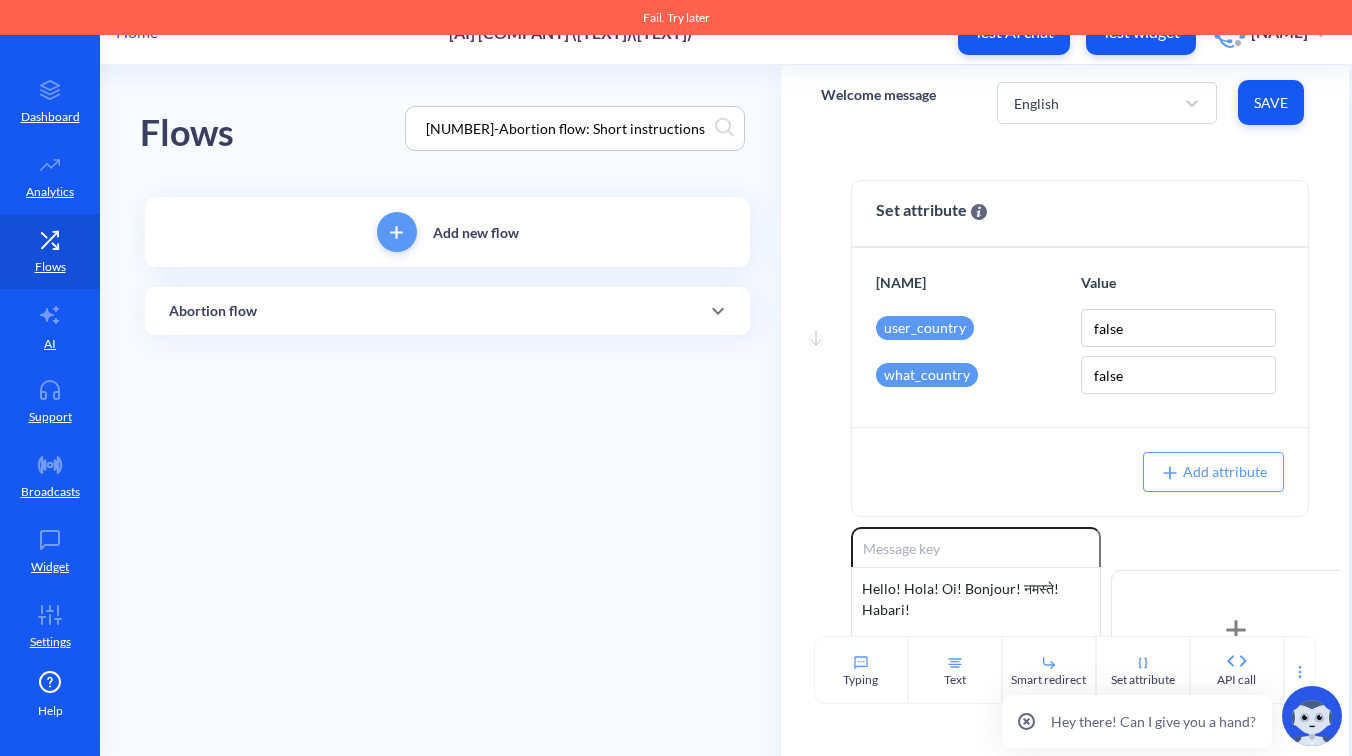click on "Abortion flow" at bounding box center [447, 311] 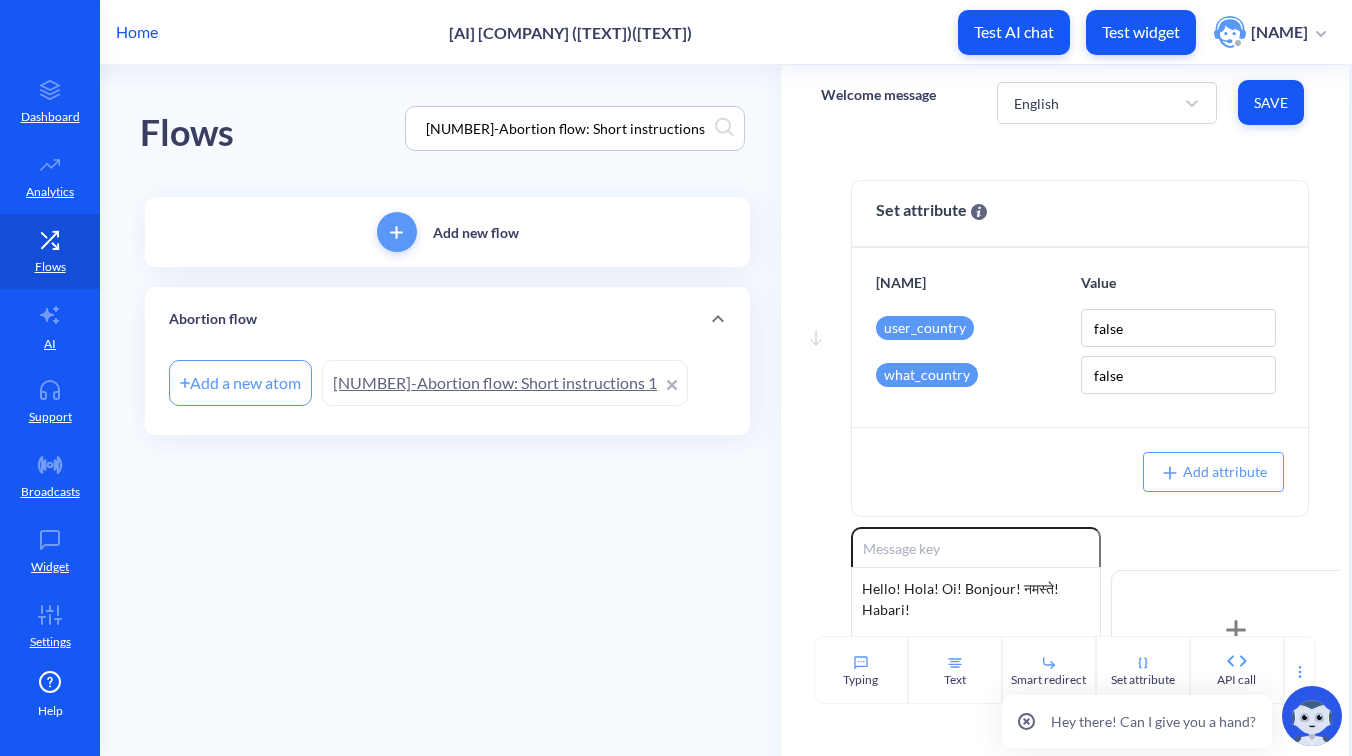 click on "[NUMBER]-Abortion flow: Short instructions 1" at bounding box center [505, 383] 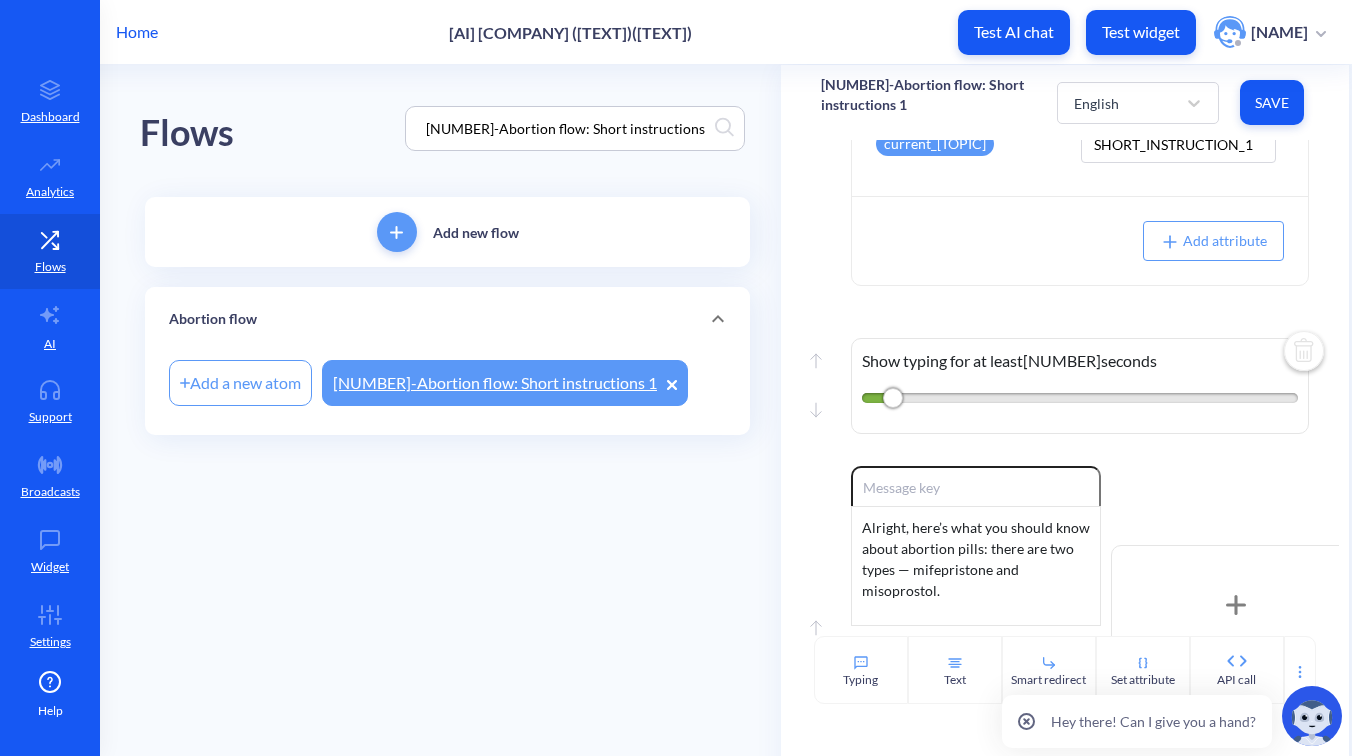 scroll, scrollTop: 418, scrollLeft: 0, axis: vertical 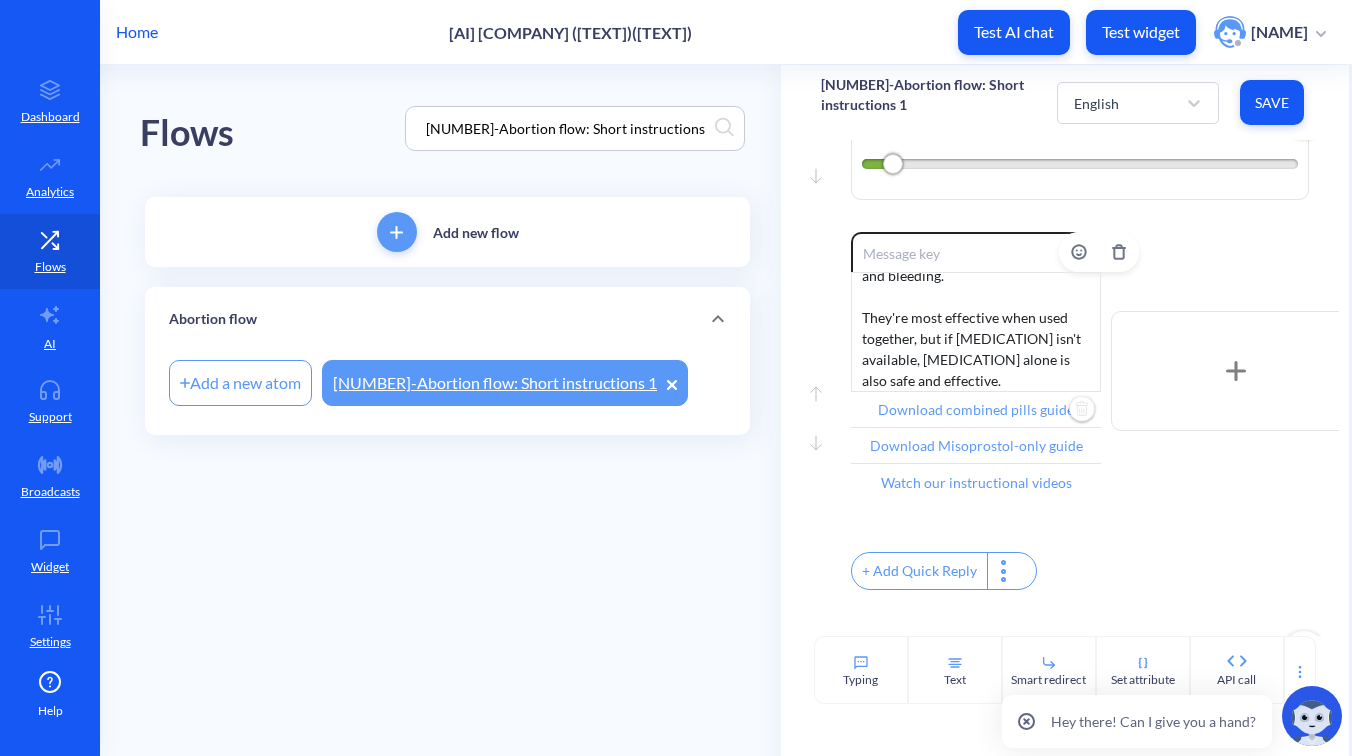 click on "Download combined pills guide" at bounding box center (976, 410) 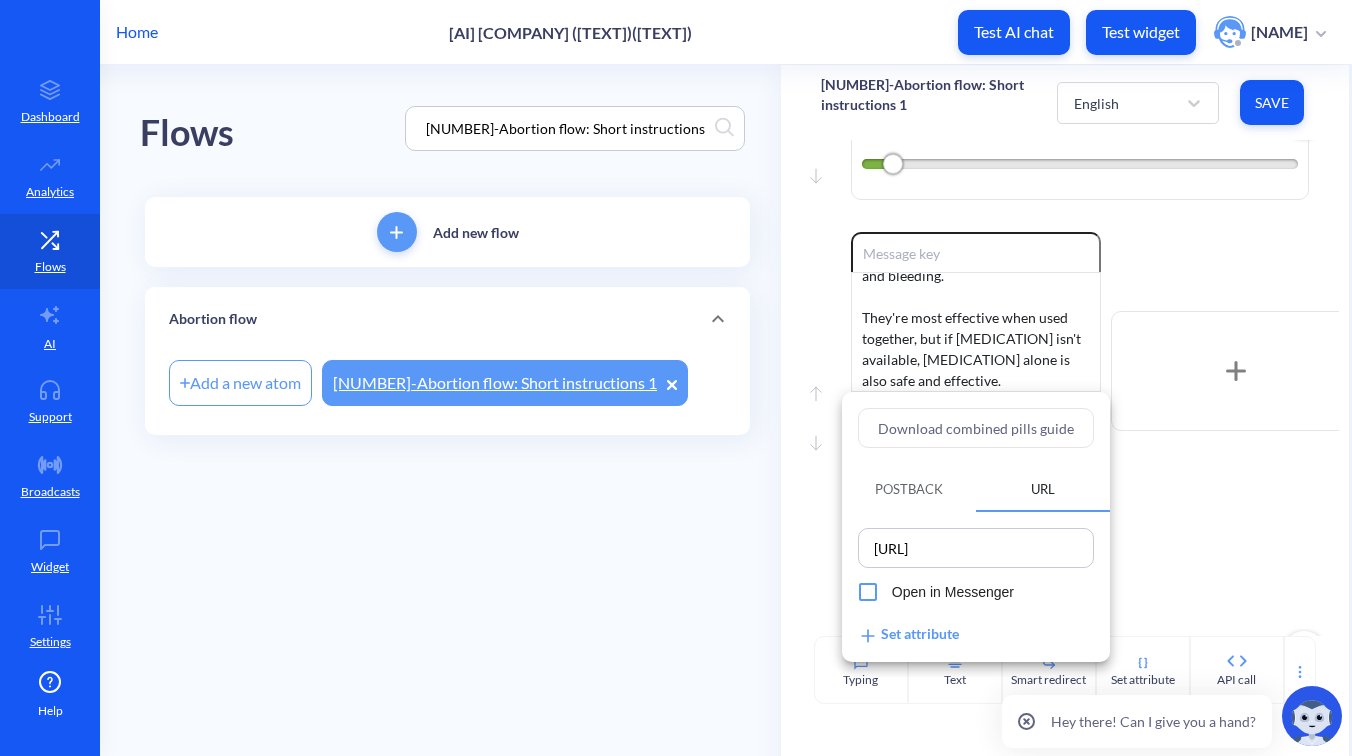 scroll, scrollTop: 0, scrollLeft: 285, axis: horizontal 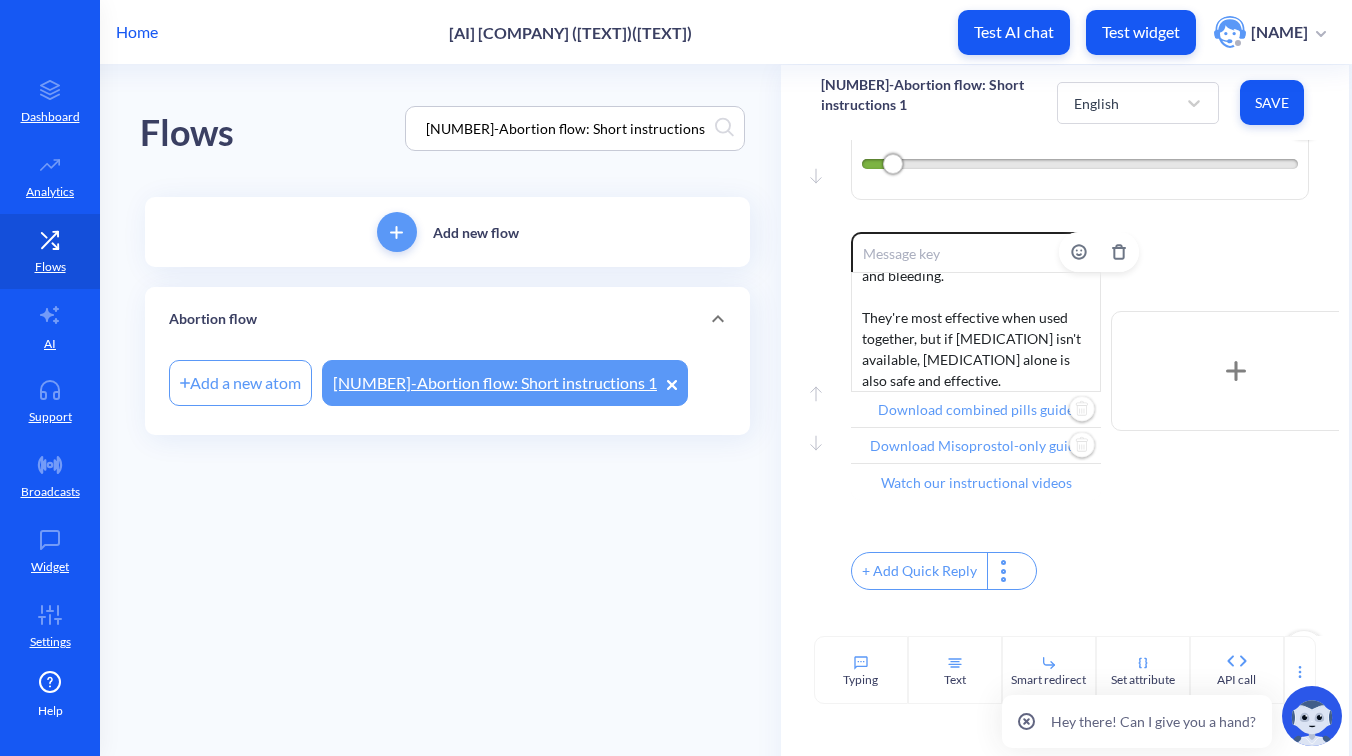 click on "Download Misoprostol-only guide" at bounding box center (976, 410) 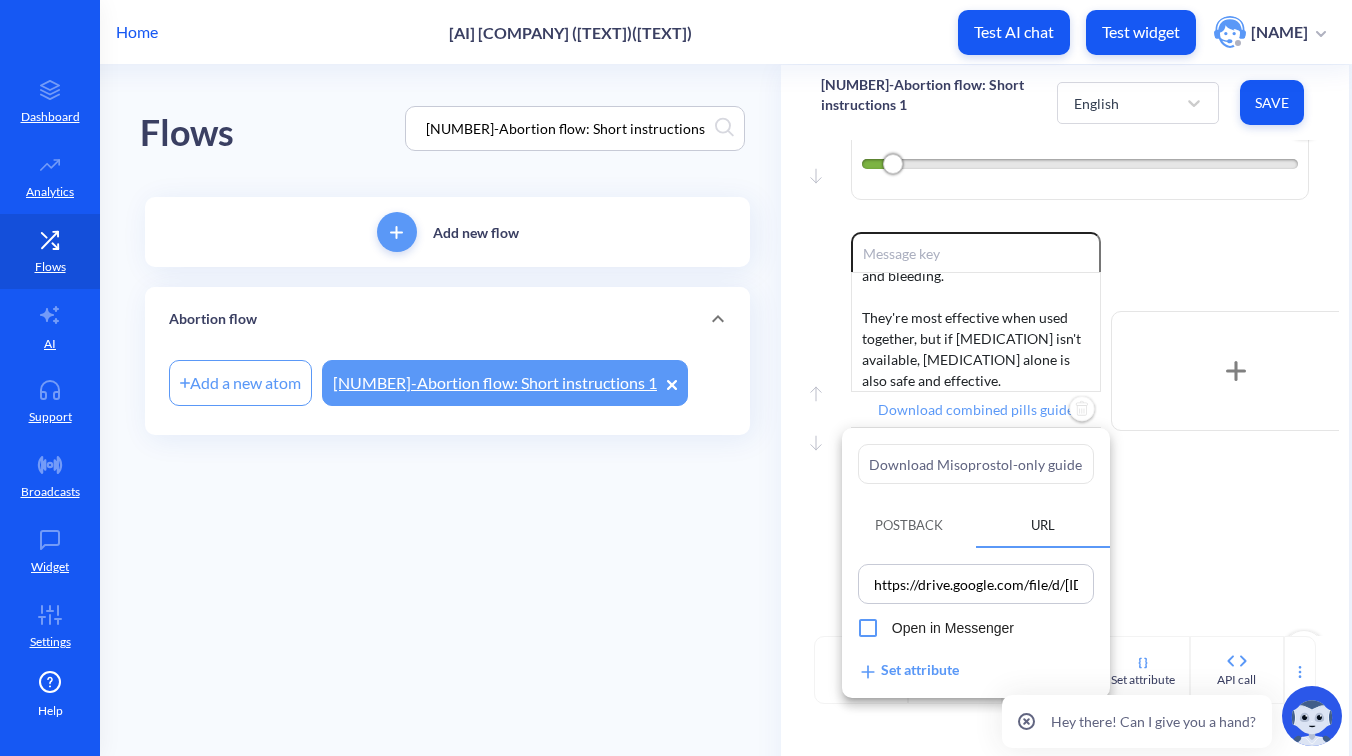 click at bounding box center (676, 378) 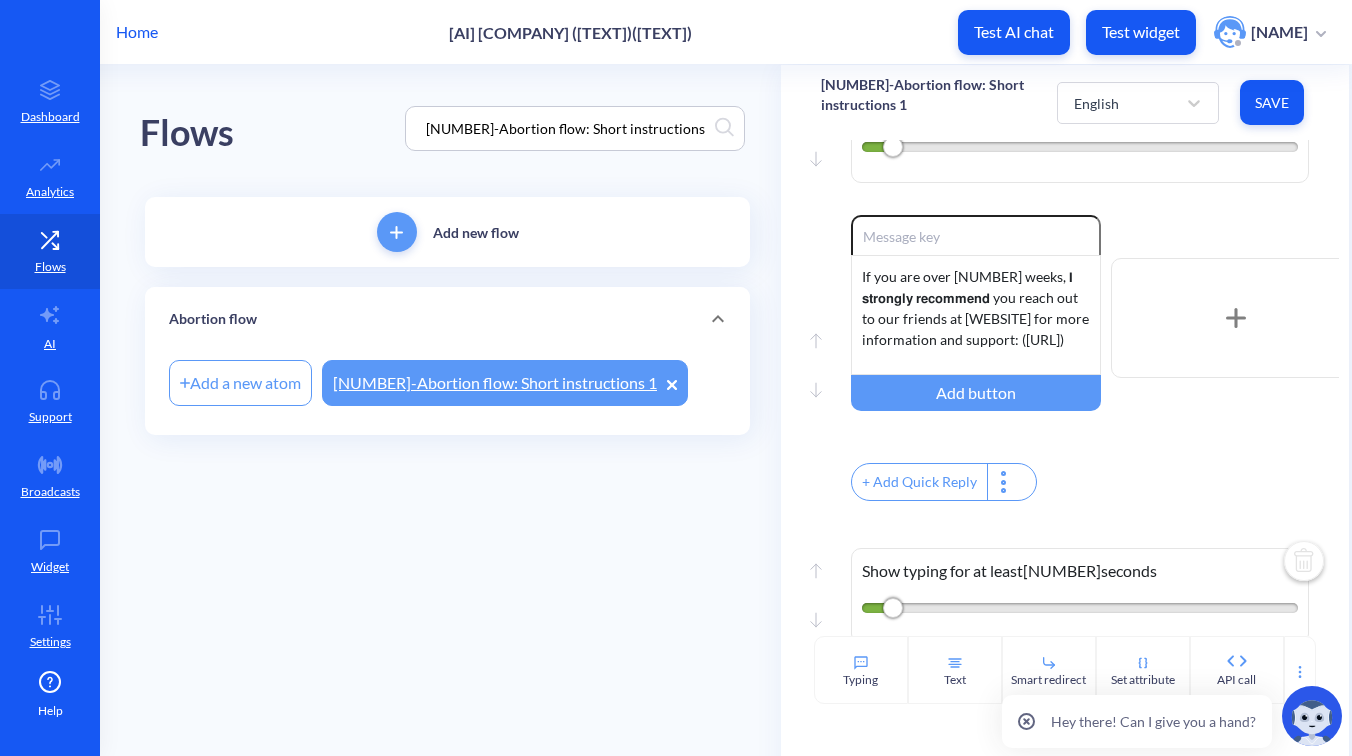 scroll, scrollTop: 2323, scrollLeft: 0, axis: vertical 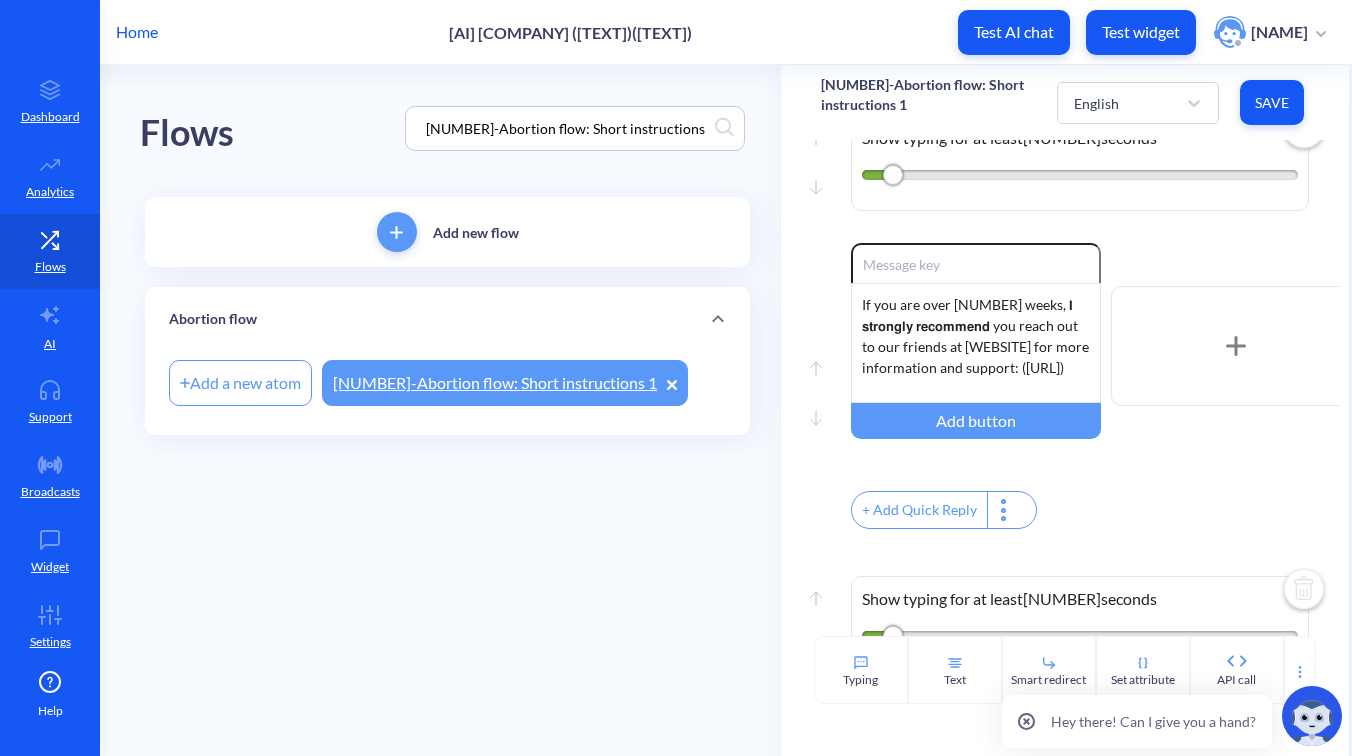 click on "[NUMBER]-Abortion flow: Short instructions 1" at bounding box center [565, 128] 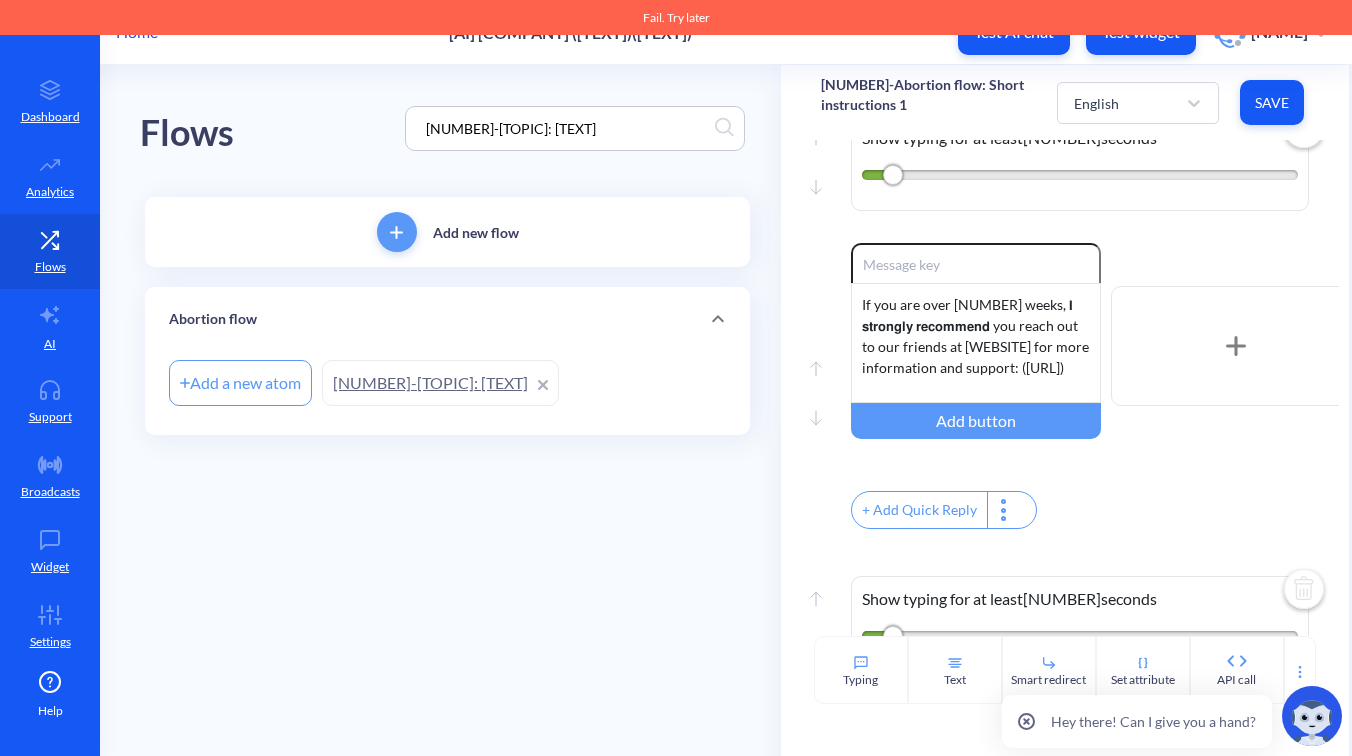 click on "[NUMBER]-[TOPIC]: [TEXT]" at bounding box center [440, 383] 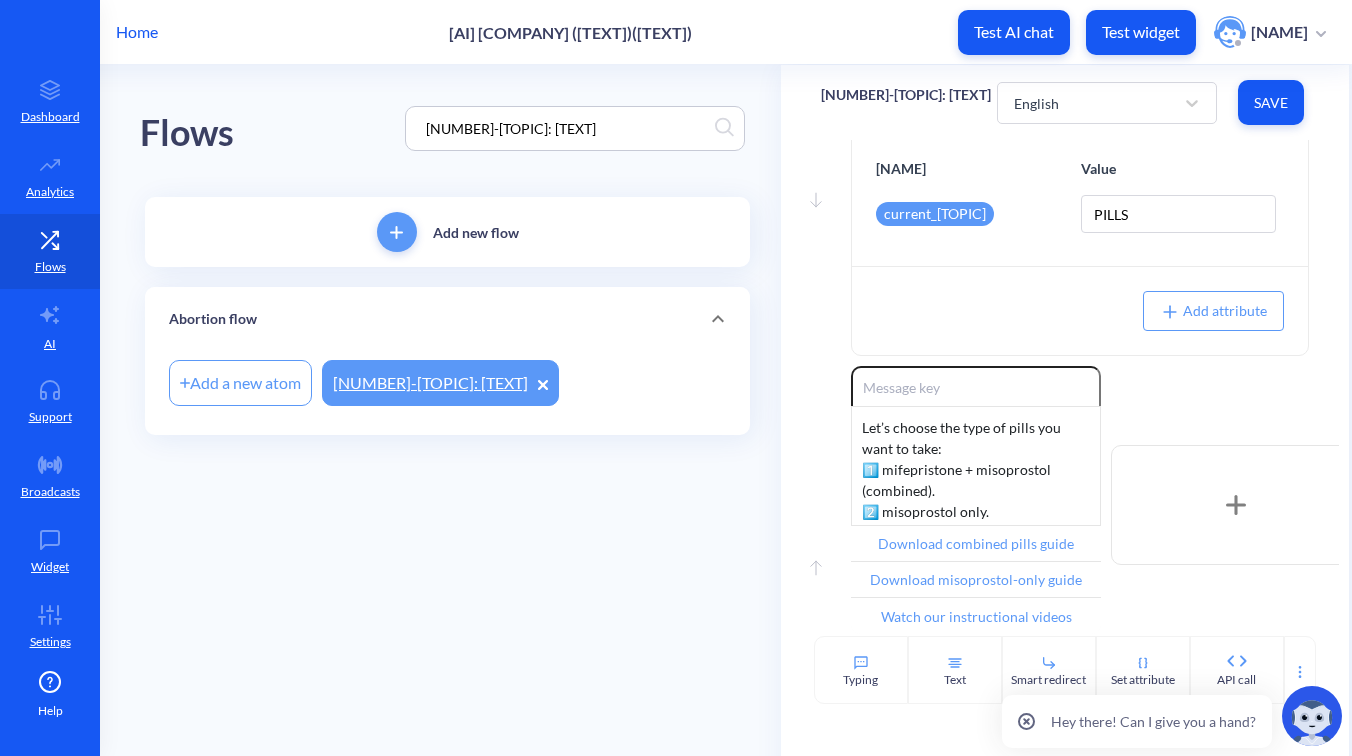 scroll, scrollTop: 139, scrollLeft: 0, axis: vertical 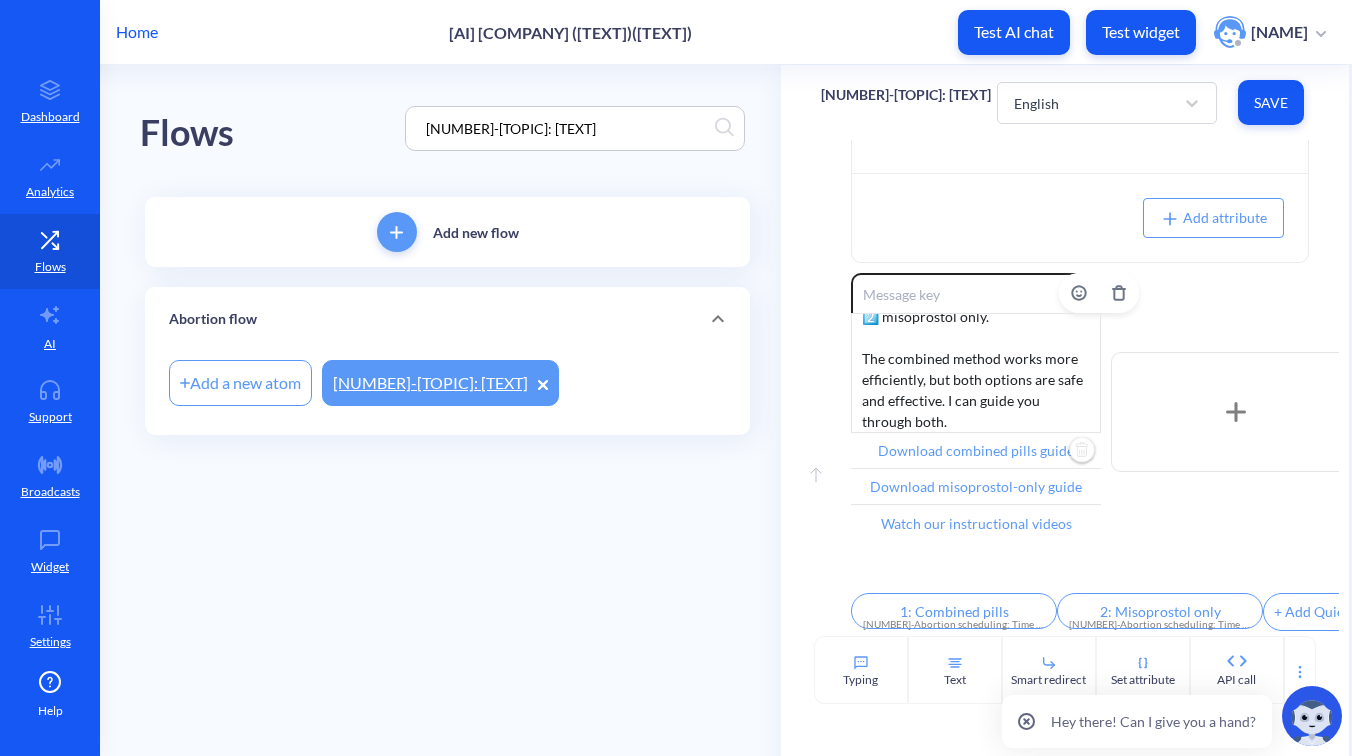 click on "Download combined pills guide" at bounding box center (976, 451) 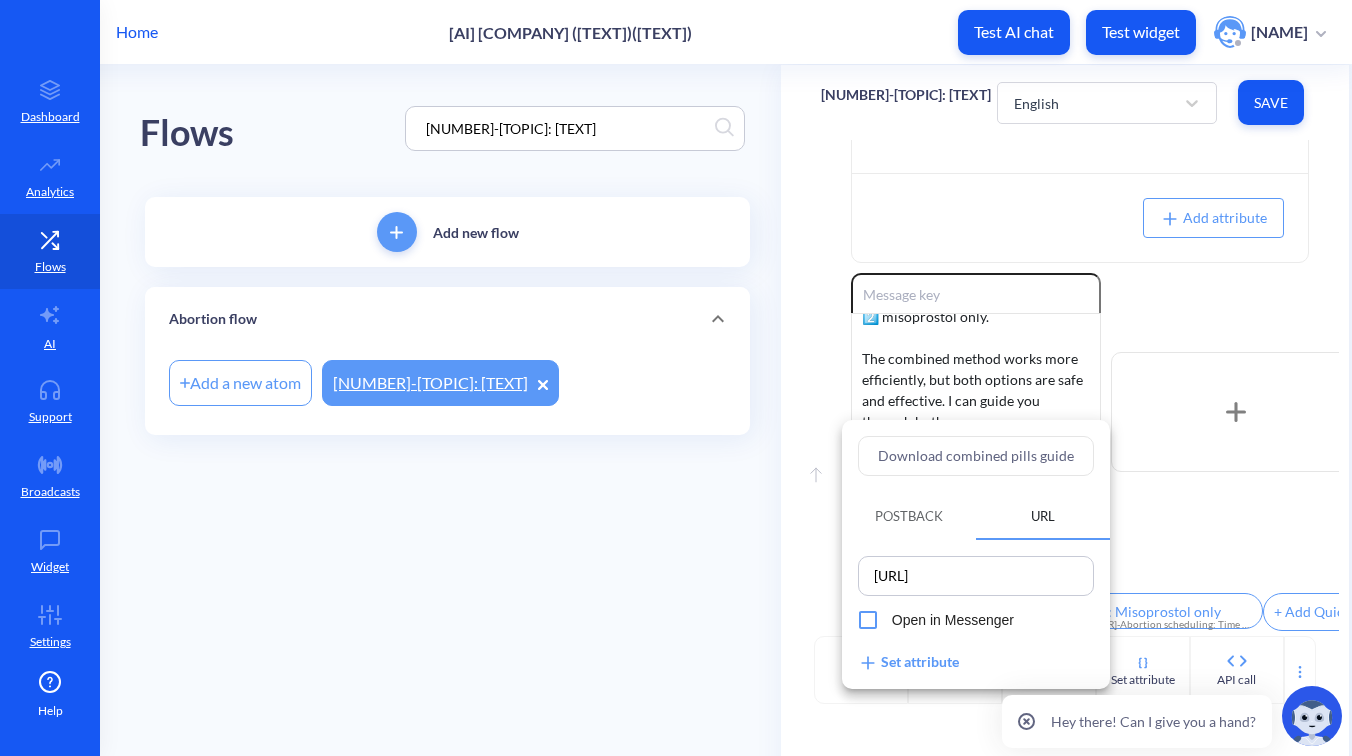 click at bounding box center (676, 378) 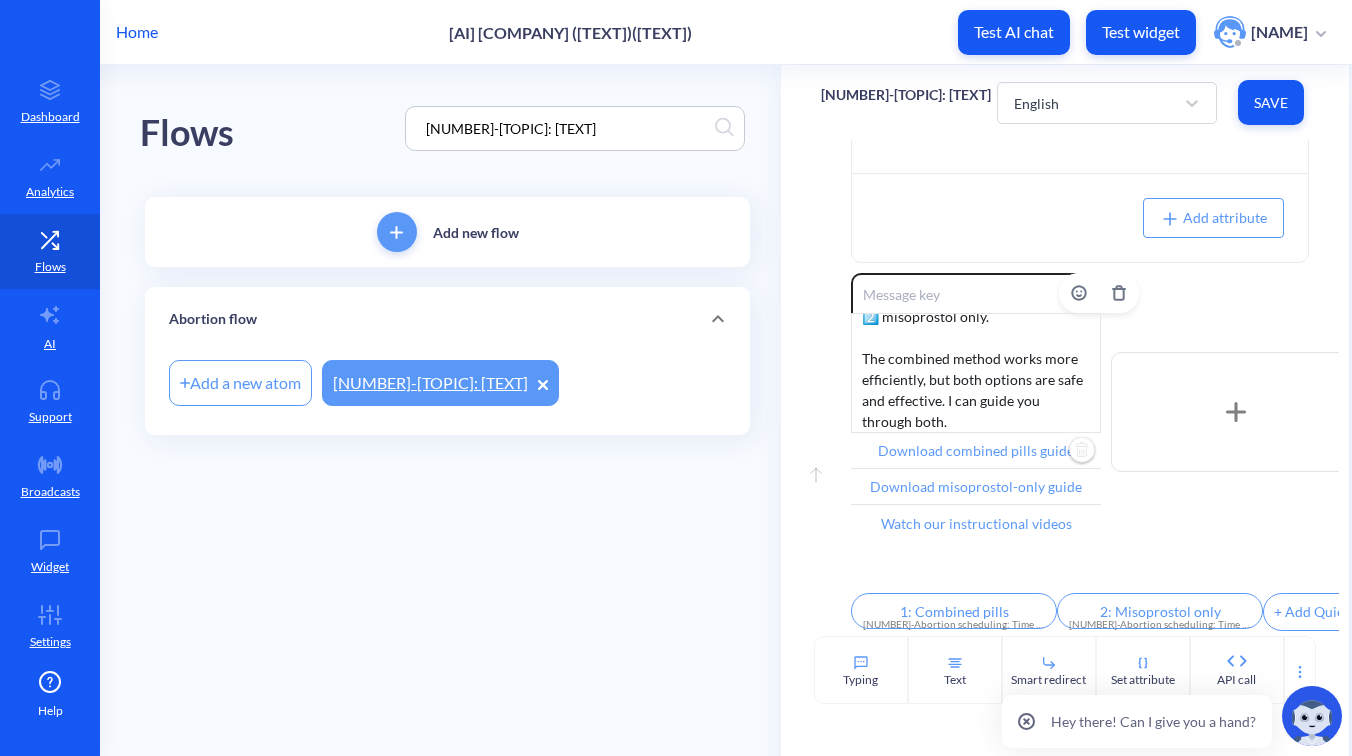 click on "Download misoprostol-only guide" at bounding box center [976, 451] 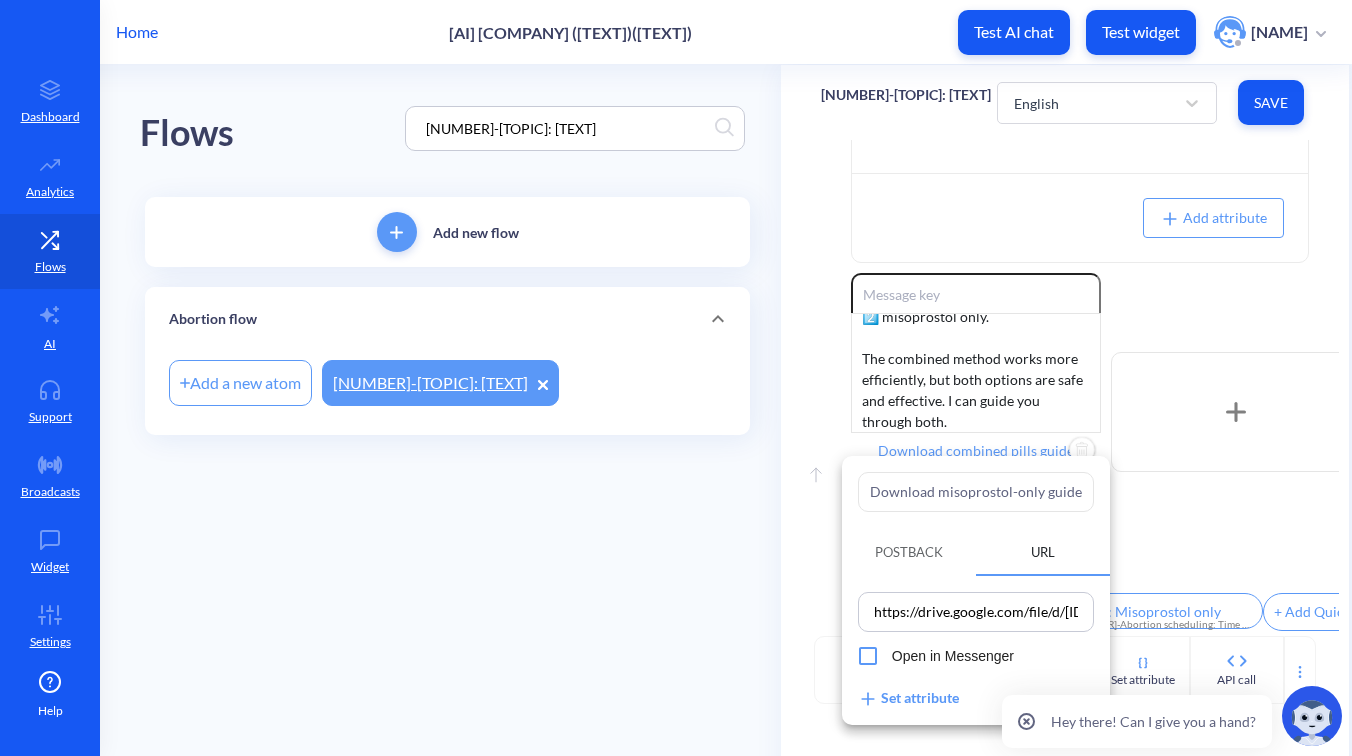 click at bounding box center [676, 378] 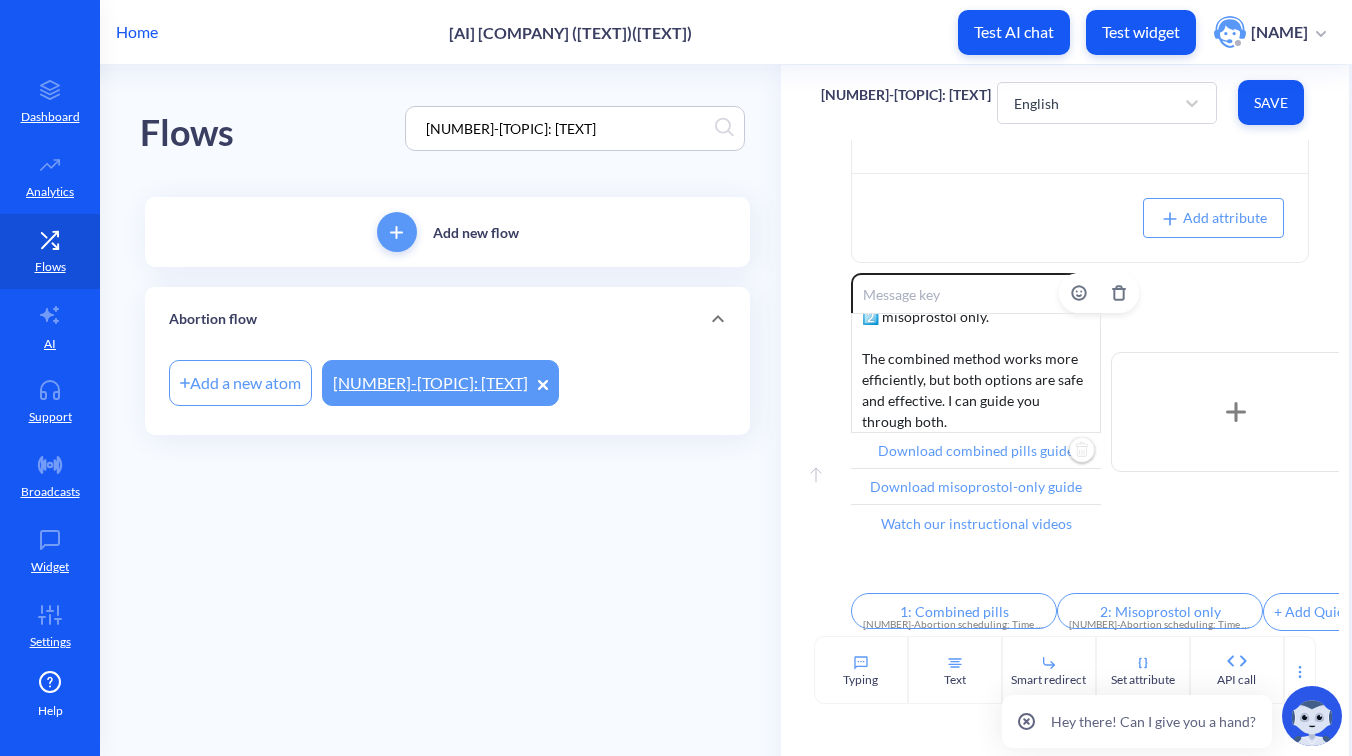 click on "Watch our instructional videos" at bounding box center [976, 451] 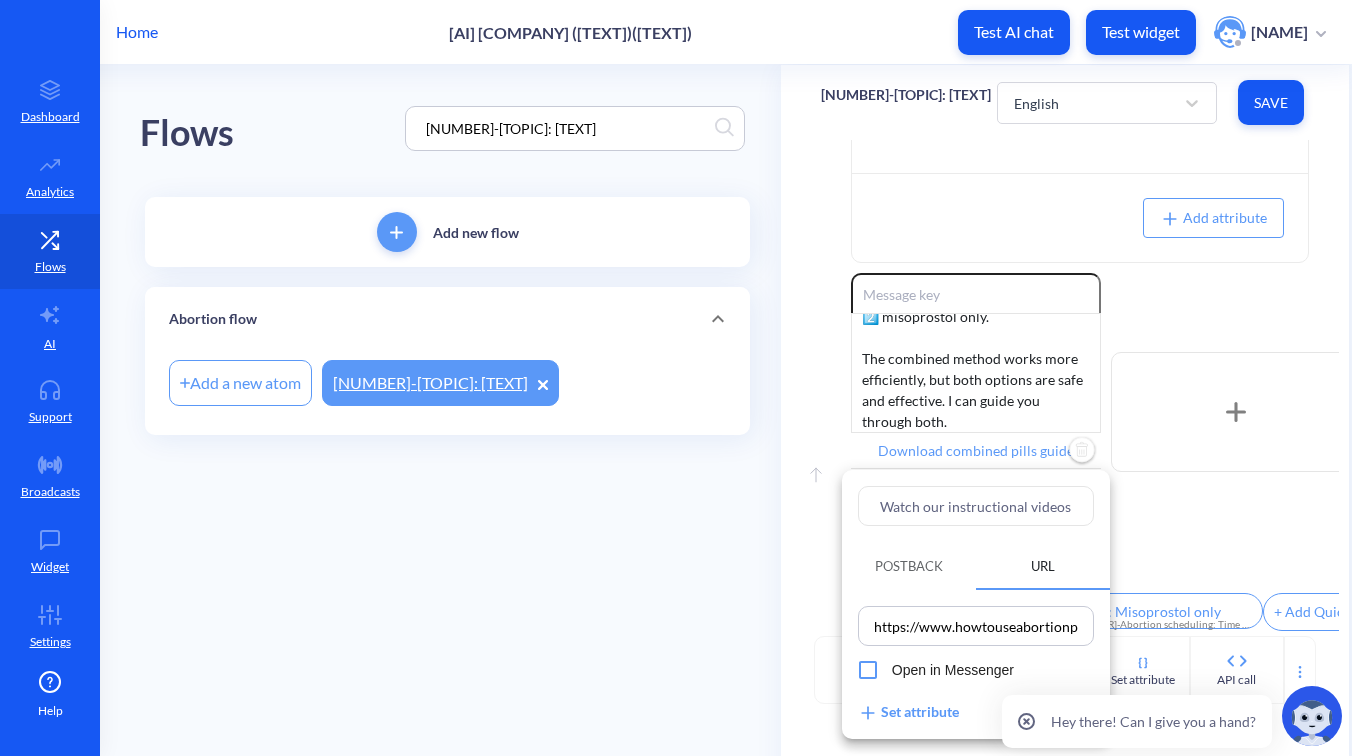 click on "https://www.howtouseabortionpill.org/online-courses/selfmanagedabortion/" at bounding box center [976, 626] 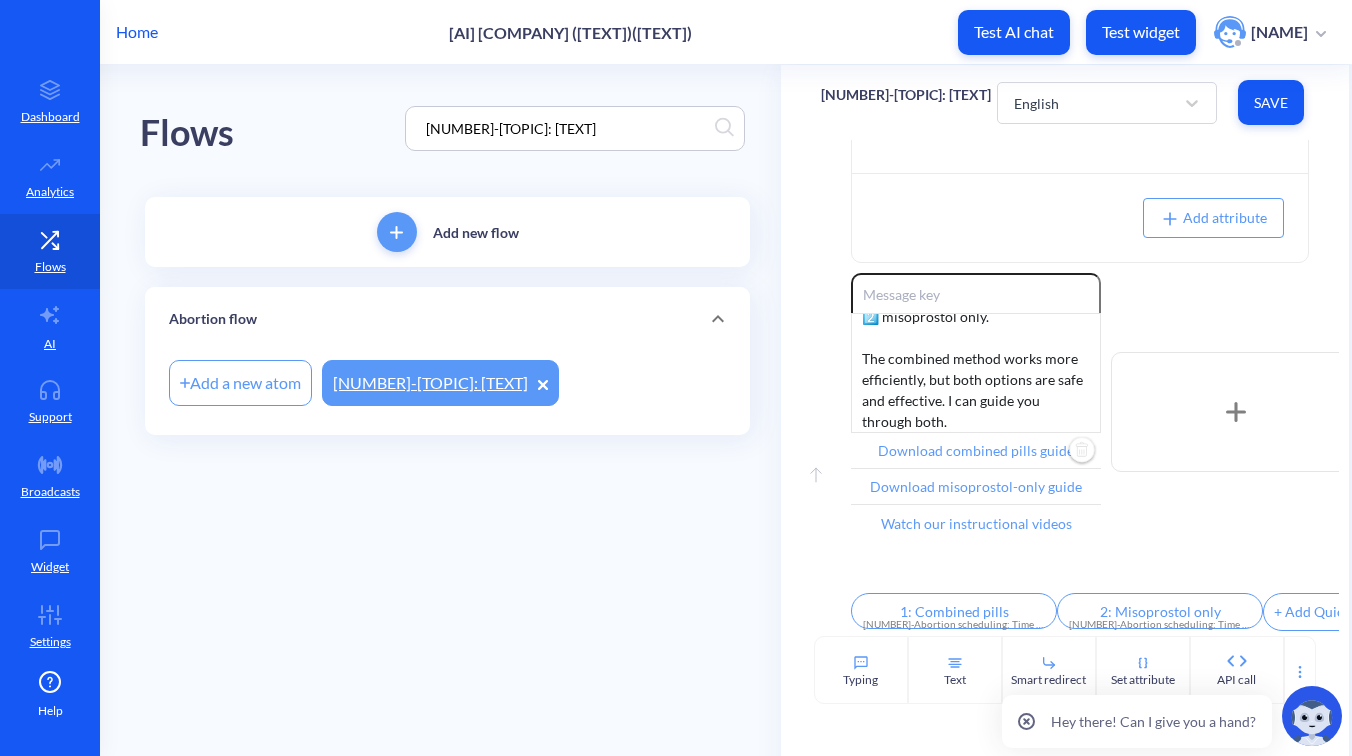 click on "[NUMBER]-[TOPIC]: [TEXT]" at bounding box center (565, 128) 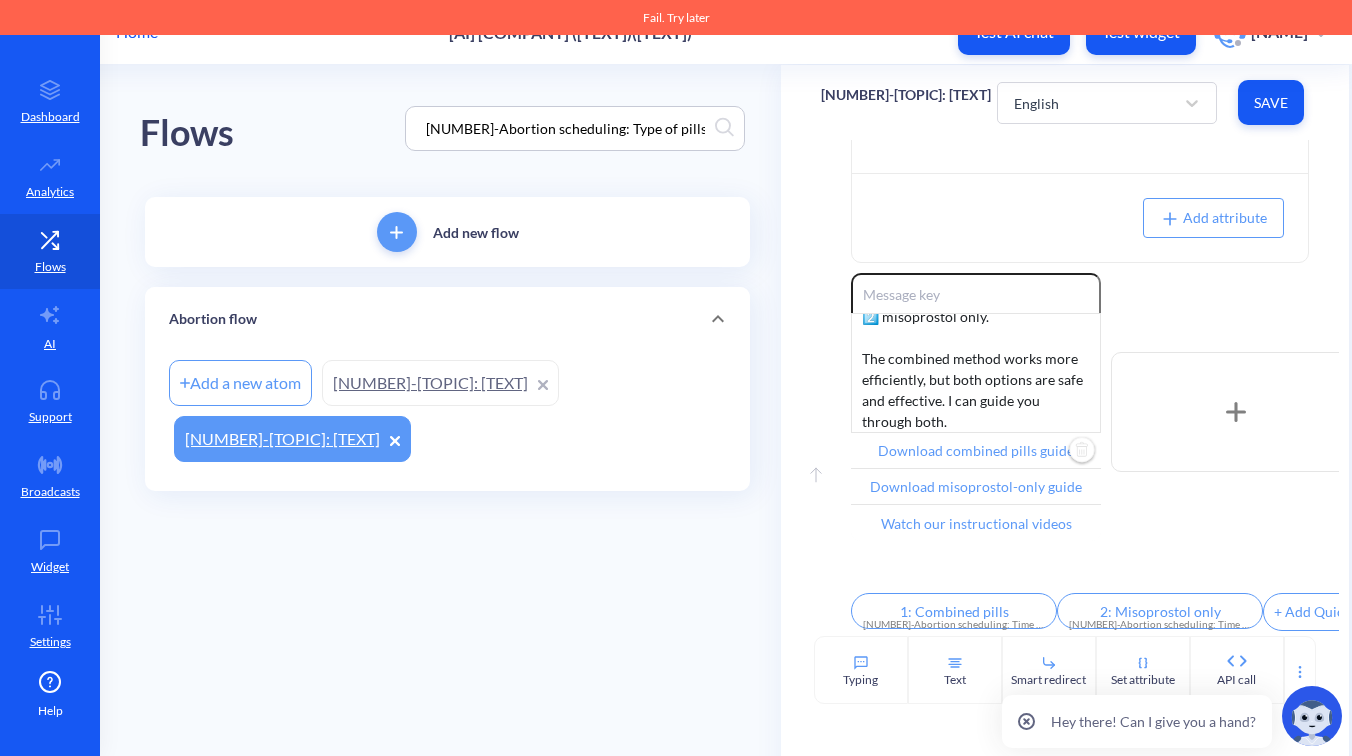 type on "[NUMBER]-Abortion scheduling: Type of pills" 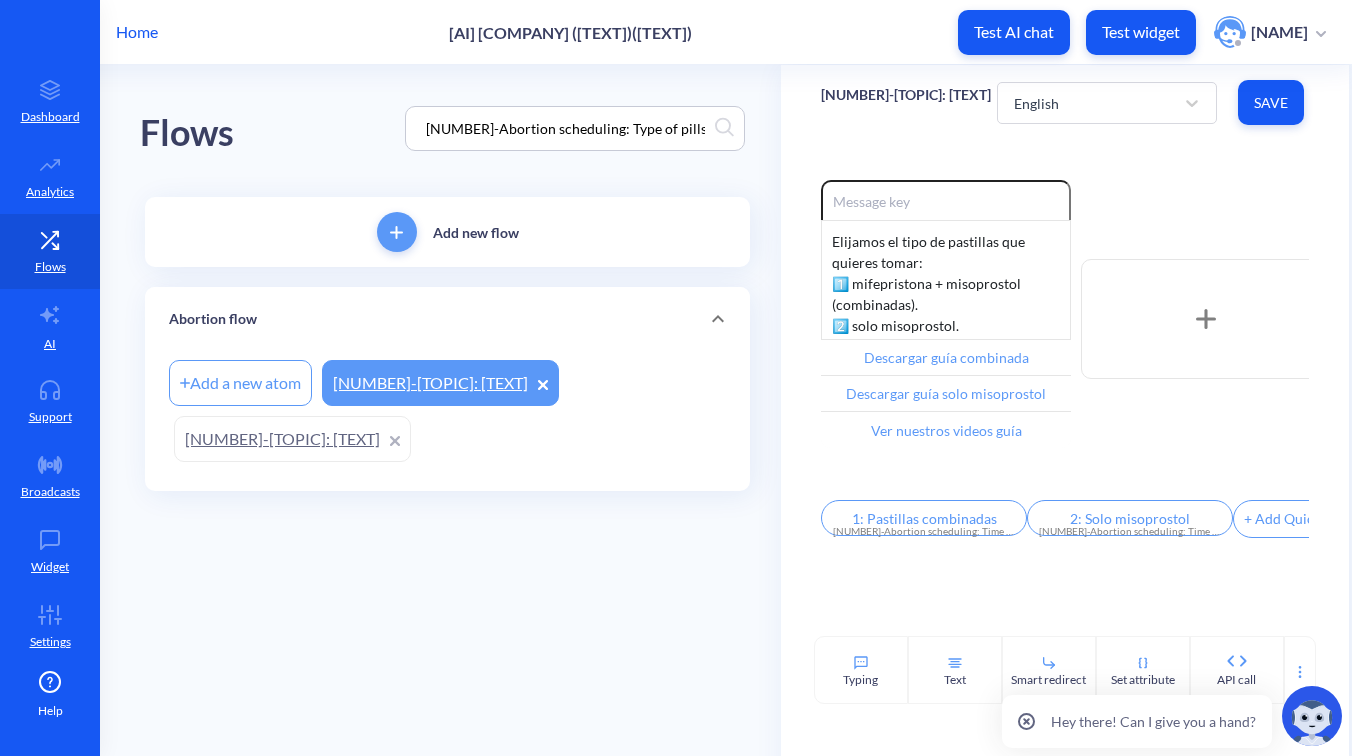 click on "[NUMBER]-[TOPIC]: [TEXT]" at bounding box center [292, 439] 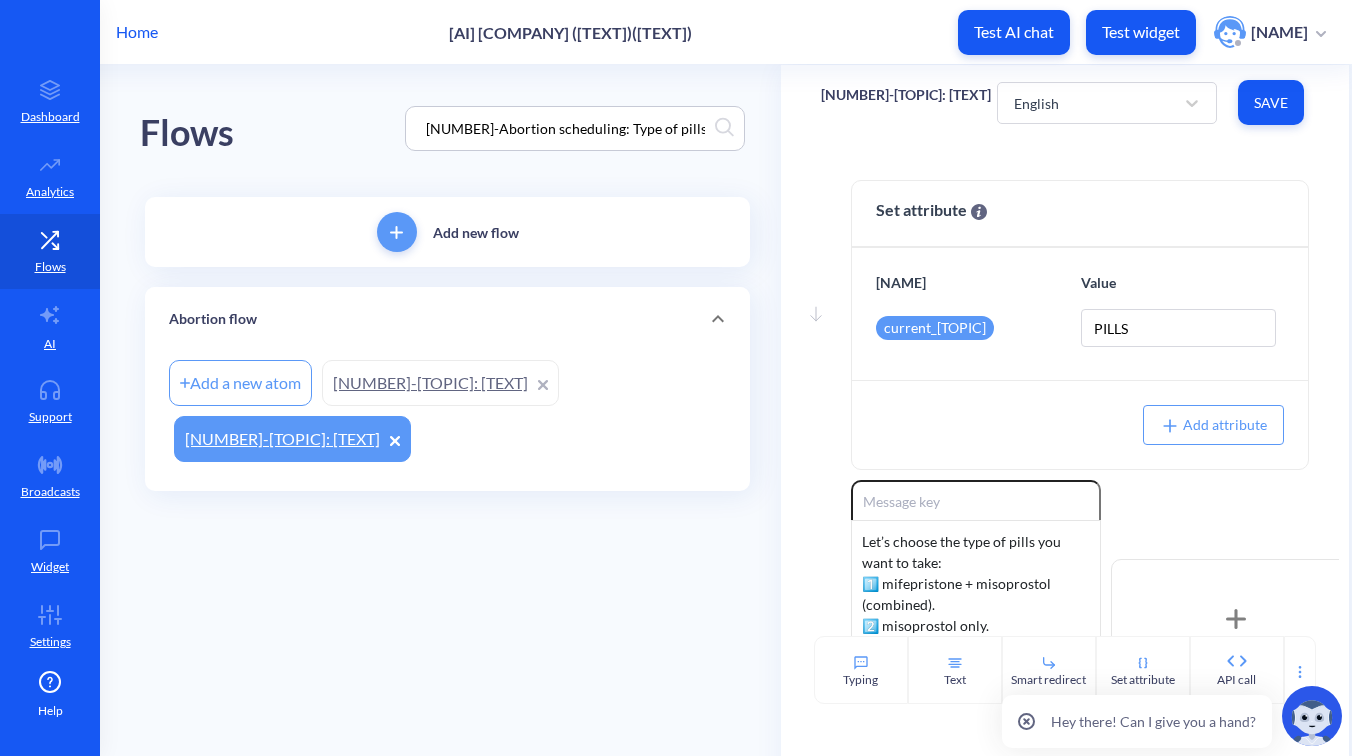 click on "[NUMBER]-[TOPIC]: [TEXT]" at bounding box center [440, 383] 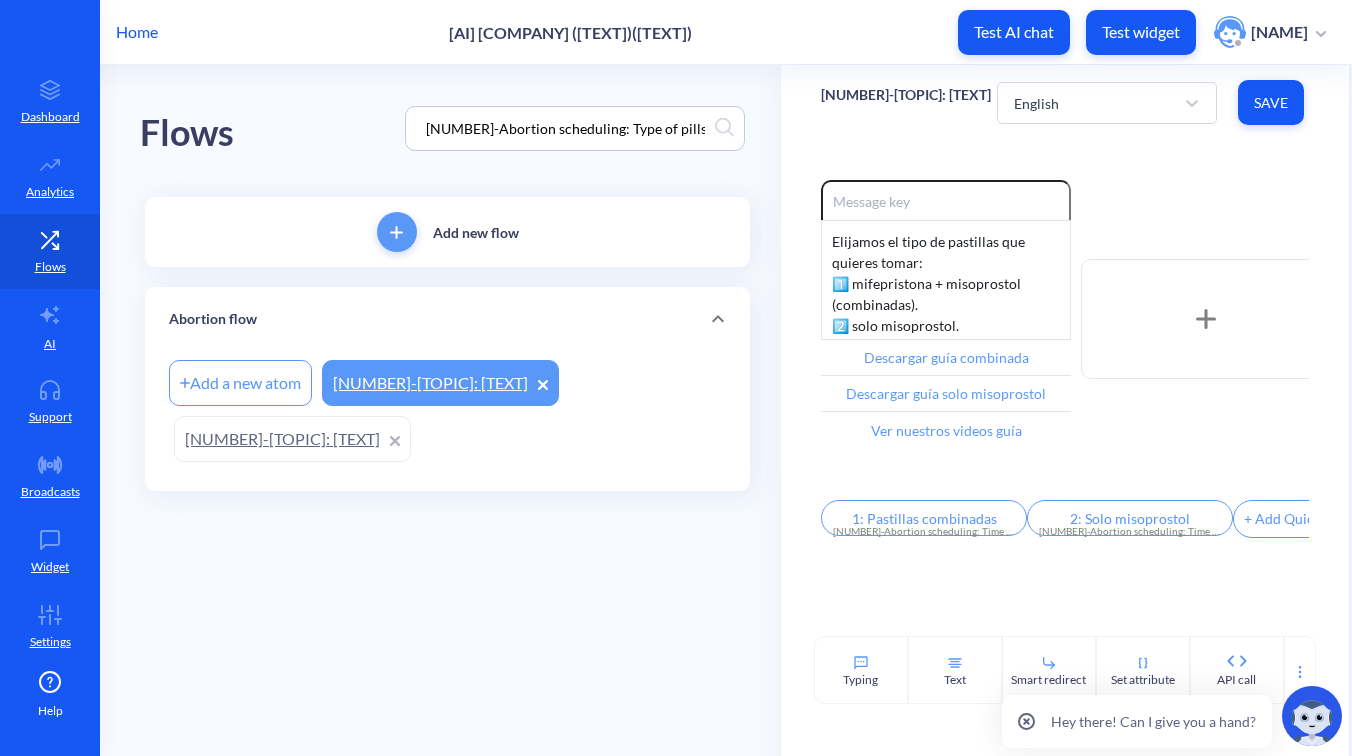 click at bounding box center (543, 385) 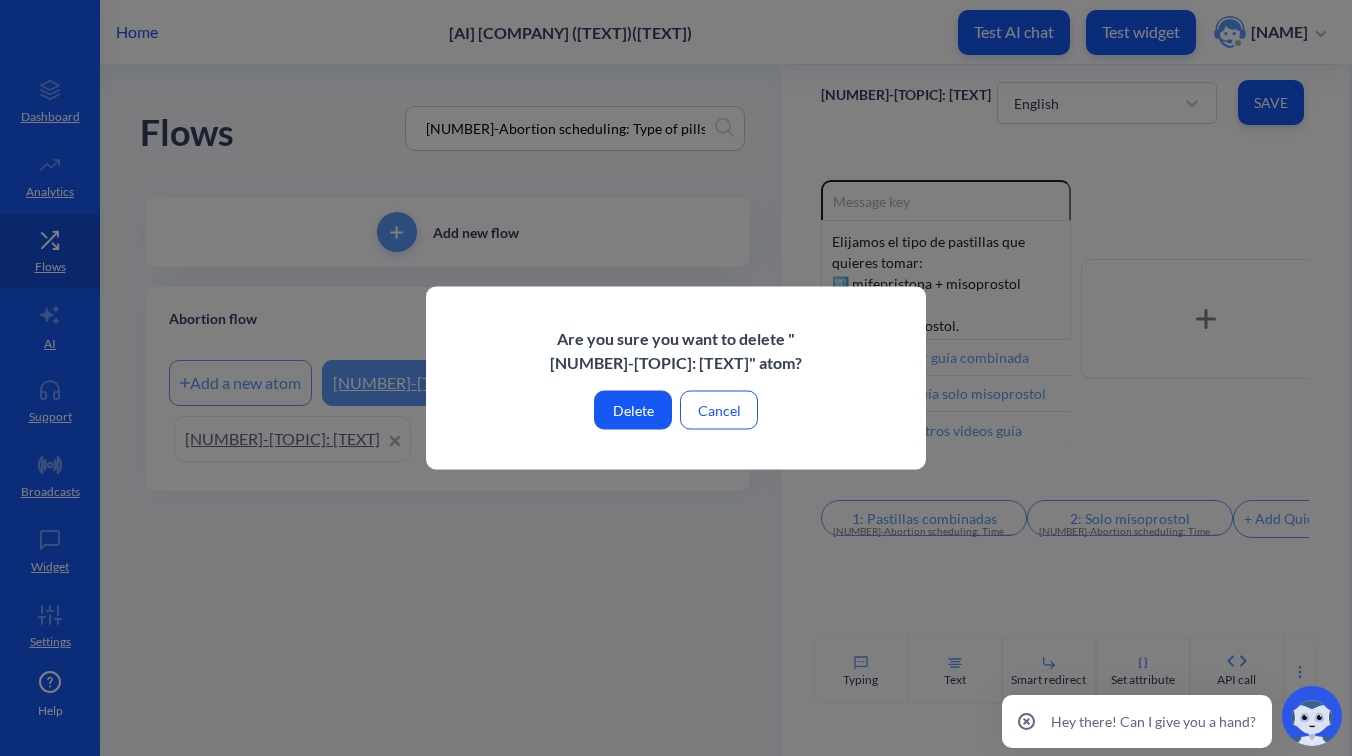 click on "Delete" at bounding box center (633, 410) 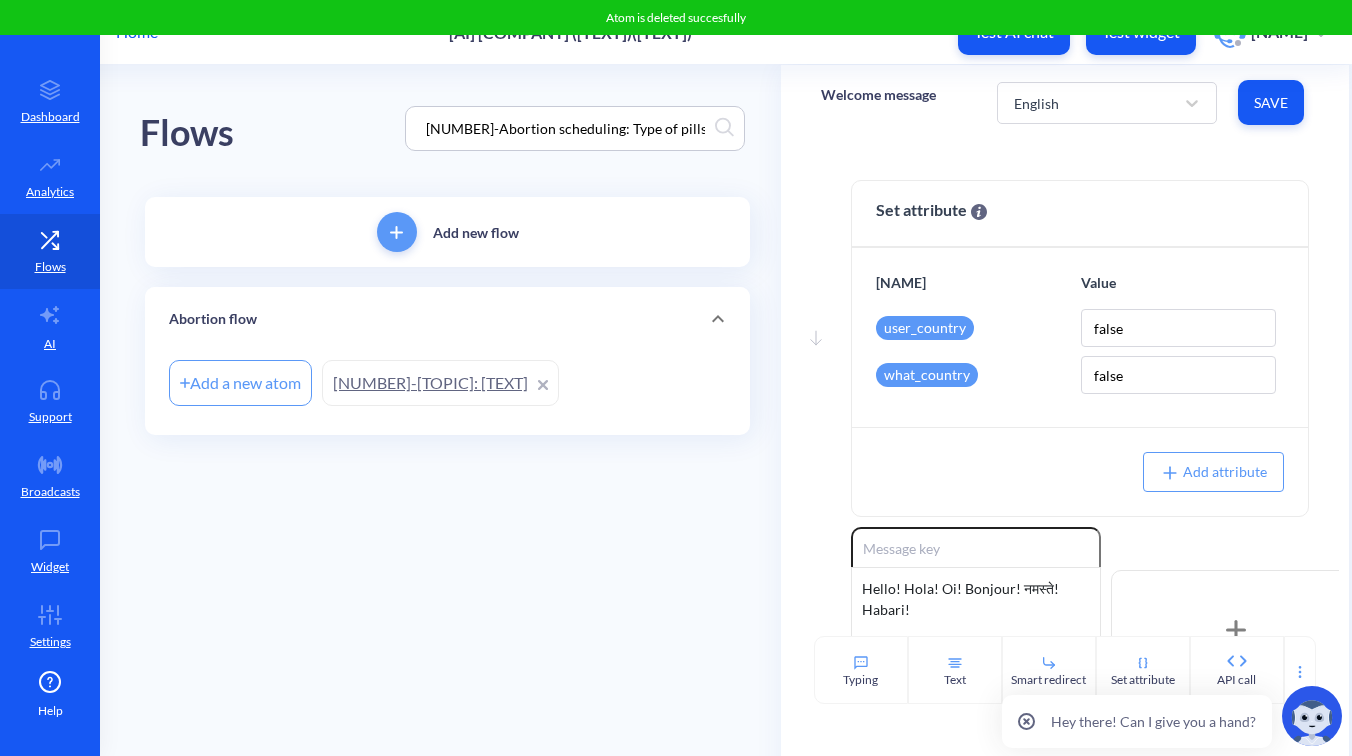 click on "Flows [5.2]-Abortion scheduling: Type of pills Add new flow Abortion flow  Add a new atom [5.2]-Abortion scheduling: Type of pills [EN] Welcome message English Save Move  down Set attribute Name Value user_country false what_country false   Add attribute Move  up Move  down Enable reactions Hello! Hola! Oi! Bonjour! नमस्ते! Habari! Add button + Add Quick Reply Move  up Enable reactions I'm Ally, your support chatbot for abortion with pills. Which language do you prefer?  Soy Ally, tu guía de apoyo para el aborto con pastillas. ¿A qué idioma quieres cambiar? Sou a Ally, sua robô de apoio para aborto com comprimidos. Qual idioma você prefere? Je suis Ally, votre chatbot de soutien pour l'avortement avec des pilules. Vers quelle langue voulez-vous passer ? Mimi ni Ally, chatiboti kwa utoaji mimba kwa njia ya tembe. Je, ungependa kubadilisha hadi lugha gani? Add button English Disclaimer - Facebook check हिंदी Disclaimer - Facebook check Español Disclaimer - Facebook check Français" at bounding box center (726, 410) 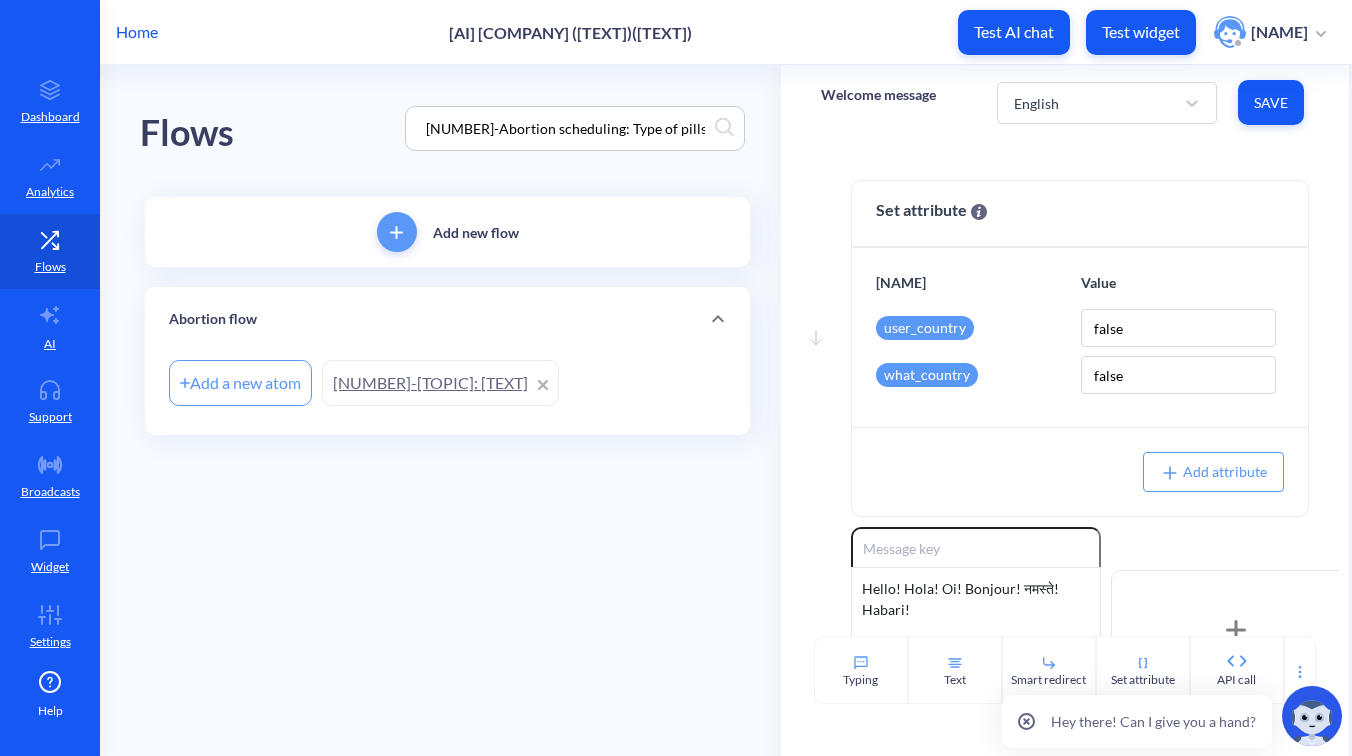 click on "[NUMBER]-[TOPIC]: [TEXT]" at bounding box center (440, 383) 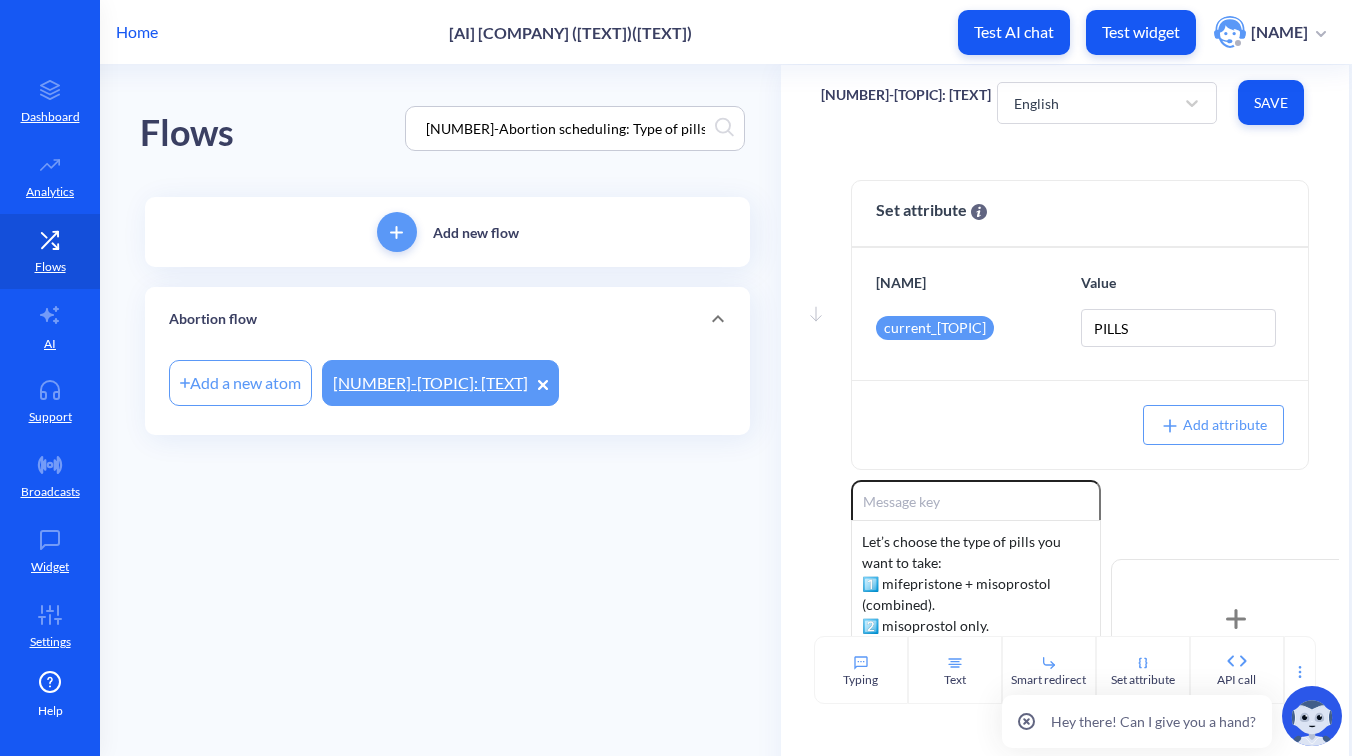 click on "[NUMBER]-[TOPIC]: [TEXT]" at bounding box center (906, 95) 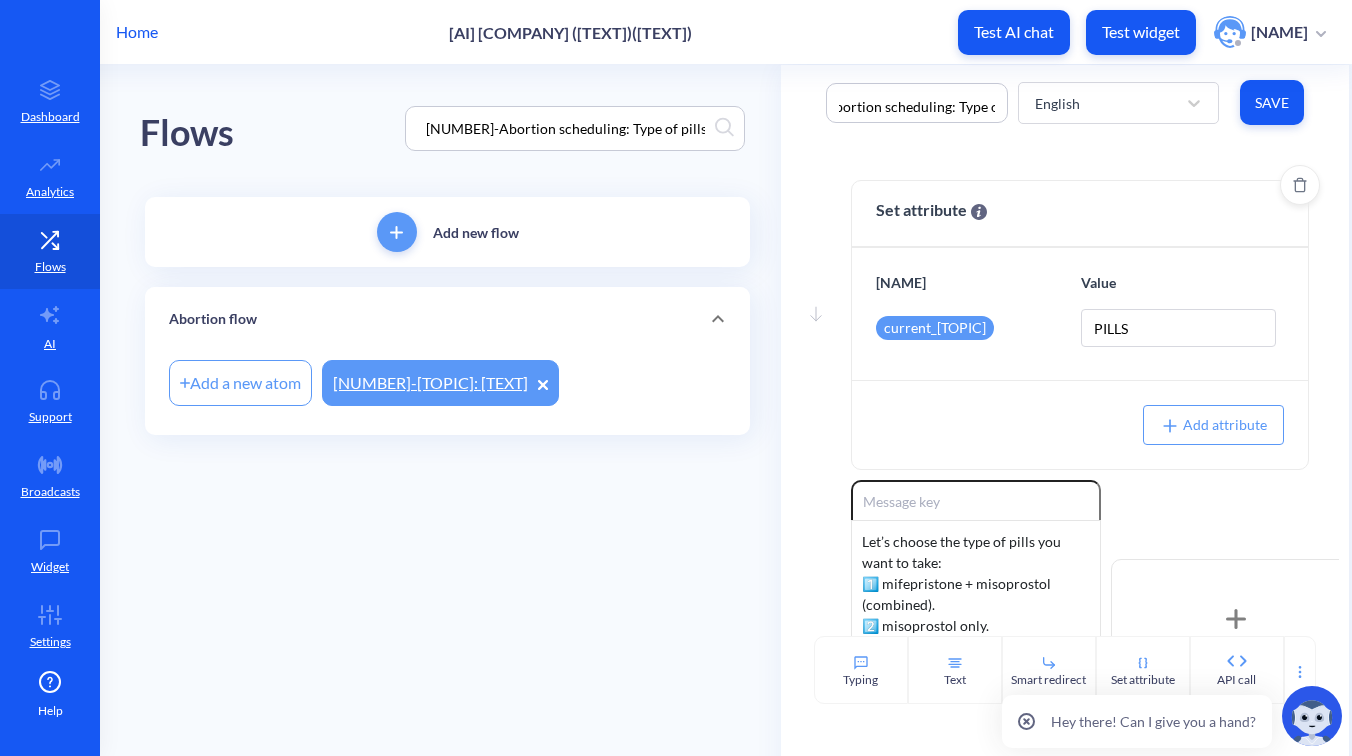 scroll, scrollTop: 0, scrollLeft: 85, axis: horizontal 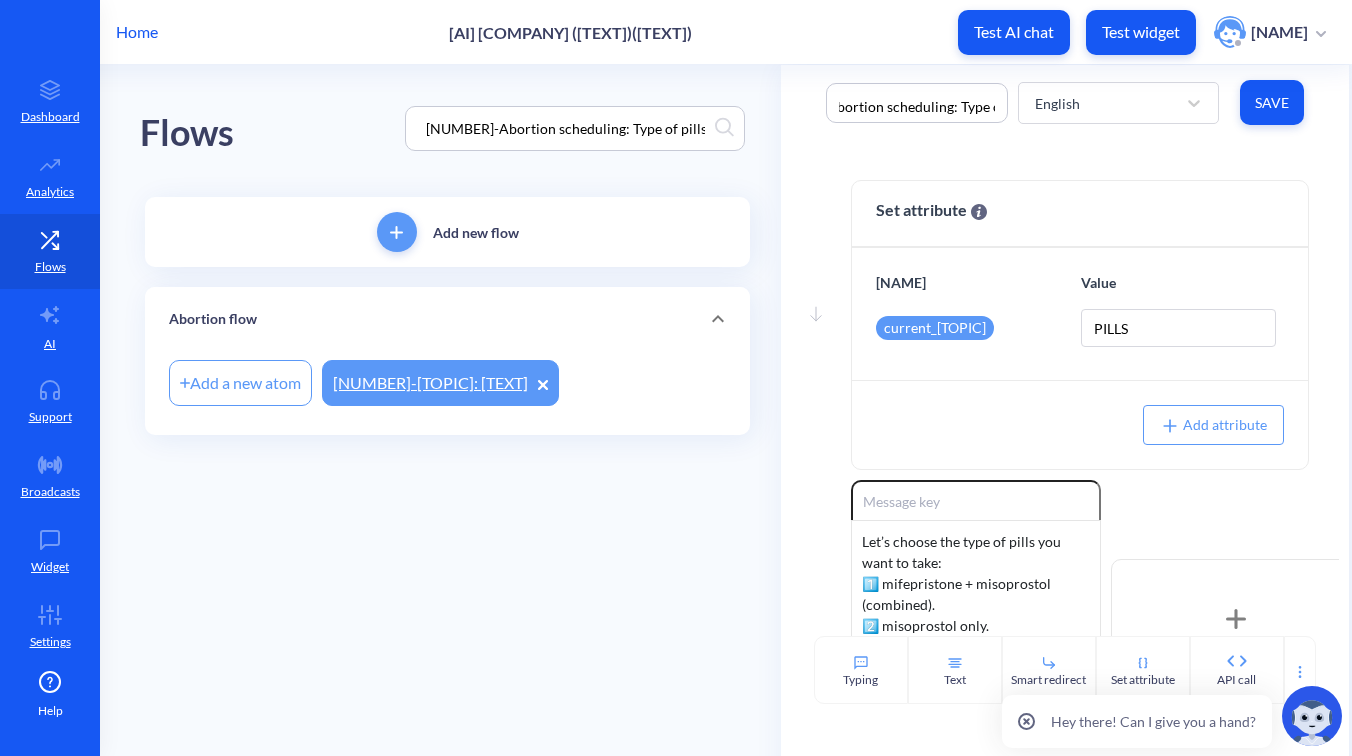 click on "Move down Set attribute Name Value current_abortion_step PILLS Add attribute Move up Enable reactions Let’s choose the type of pills you want to take: 1️⃣ mifepristone + misoprostol (combined). 2️⃣ misoprostol only. The combined method works more efficiently, but both options are safe and effective. I can guide you through both. Download combined pills guide Download misoprostol-only guide Watch our instructional videos 1: Combined pills [NUMBER]-Abortion scheduling: Time zone inquiry 2: Misoprostol only [NUMBER]-Abortion scheduling: Time zone inquiry + Add Quick Reply" at bounding box center [1065, 388] 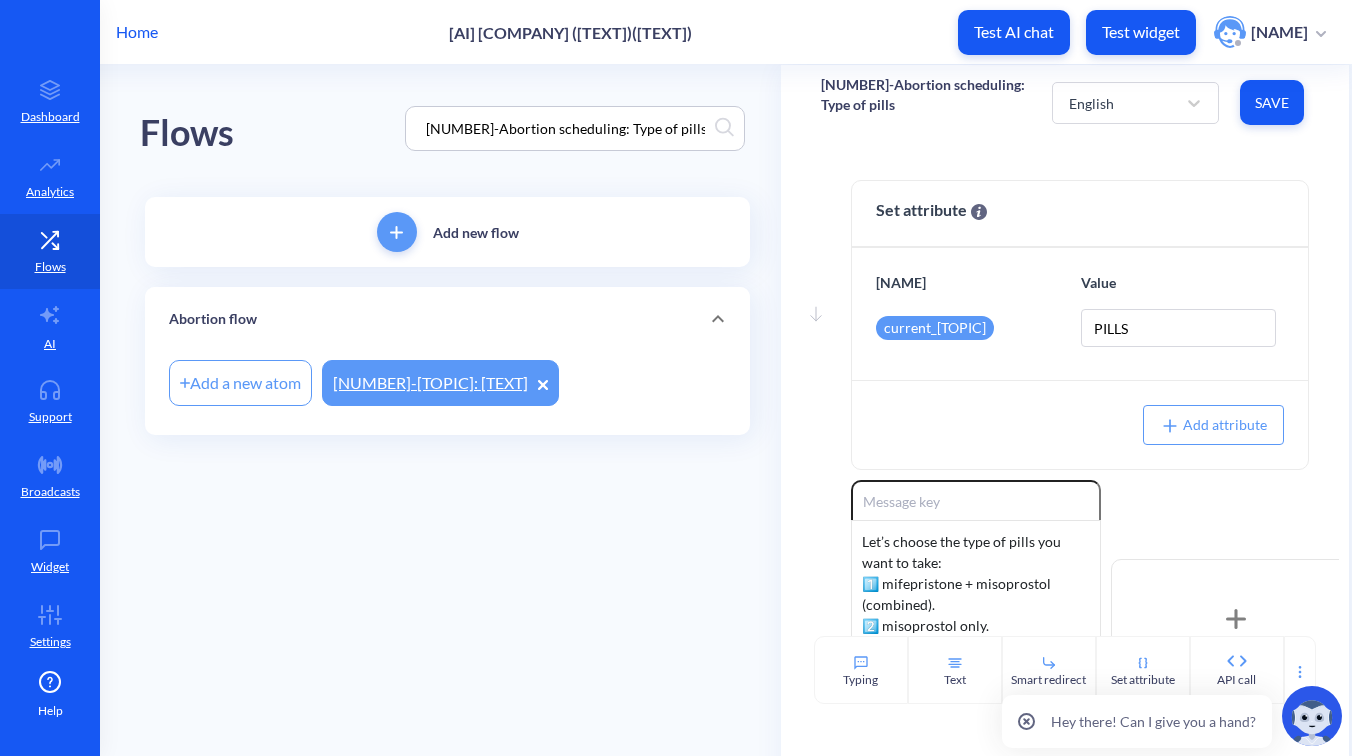 click on "Save" at bounding box center [1272, 102] 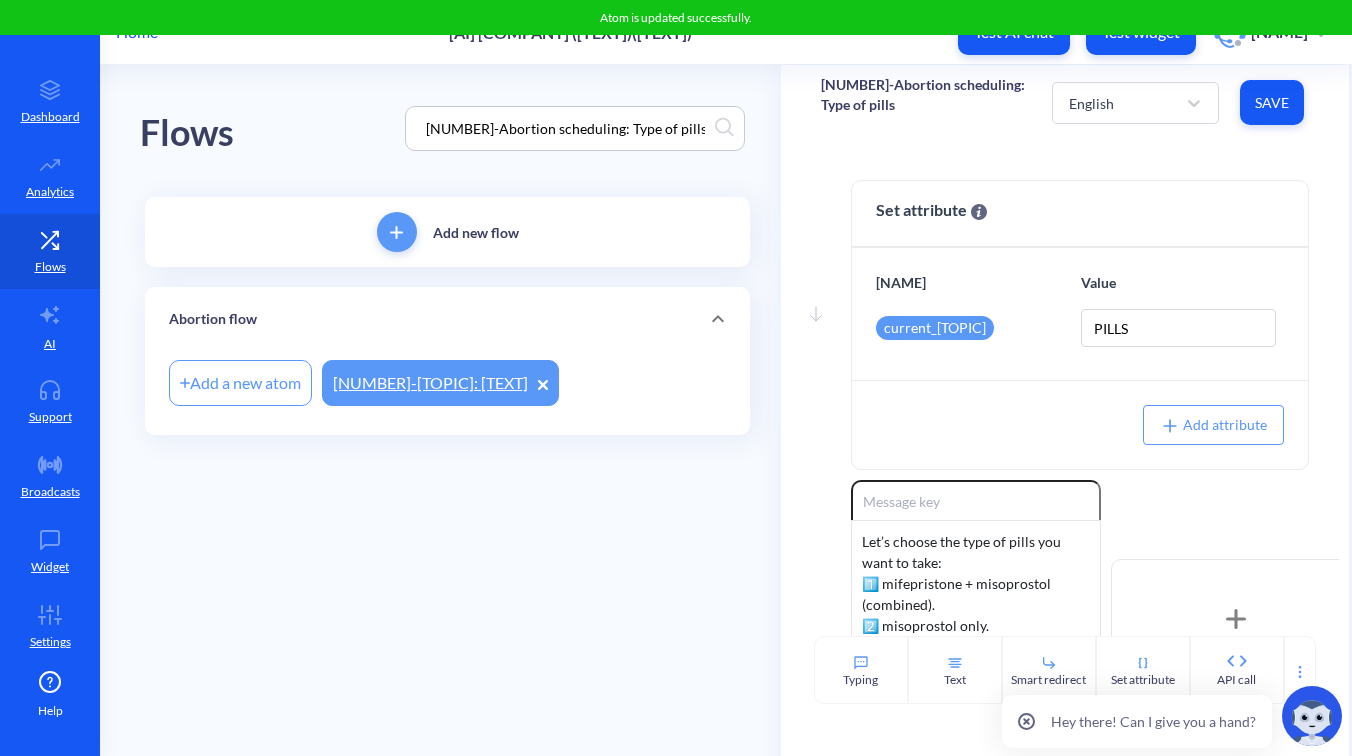 click on "Move down Set attribute Name Value current_abortion_step PILLS Add attribute Move up Enable reactions Let’s choose the type of pills you want to take: 1️⃣ mifepristone + misoprostol (combined). 2️⃣ misoprostol only. The combined method works more efficiently, but both options are safe and effective. I can guide you through both. Download combined pills guide Download misoprostol-only guide Watch our instructional videos 1: Combined pills [NUMBER]-Abortion scheduling: Time zone inquiry 2: Misoprostol only [NUMBER]-Abortion scheduling: Time zone inquiry + Add Quick Reply" at bounding box center (1065, 388) 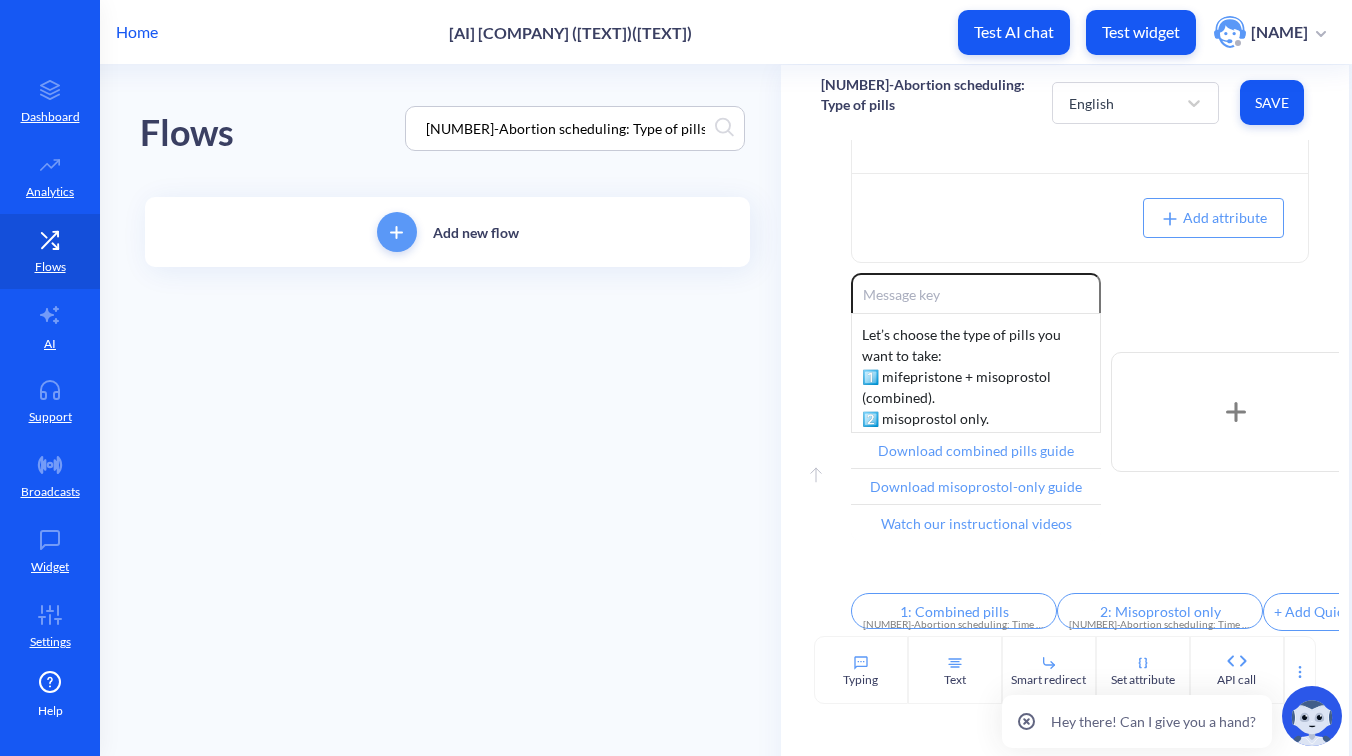 scroll, scrollTop: 220, scrollLeft: 0, axis: vertical 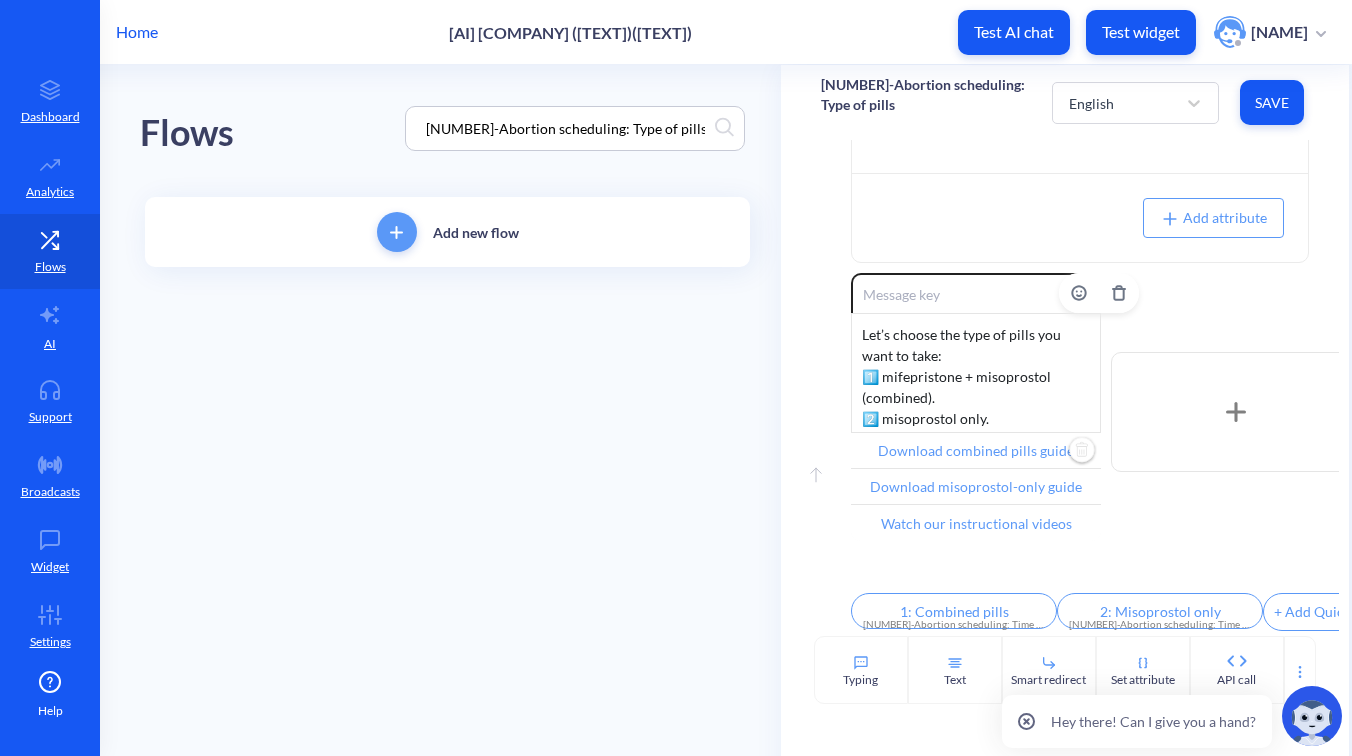 click on "Download combined pills guide" at bounding box center (976, 451) 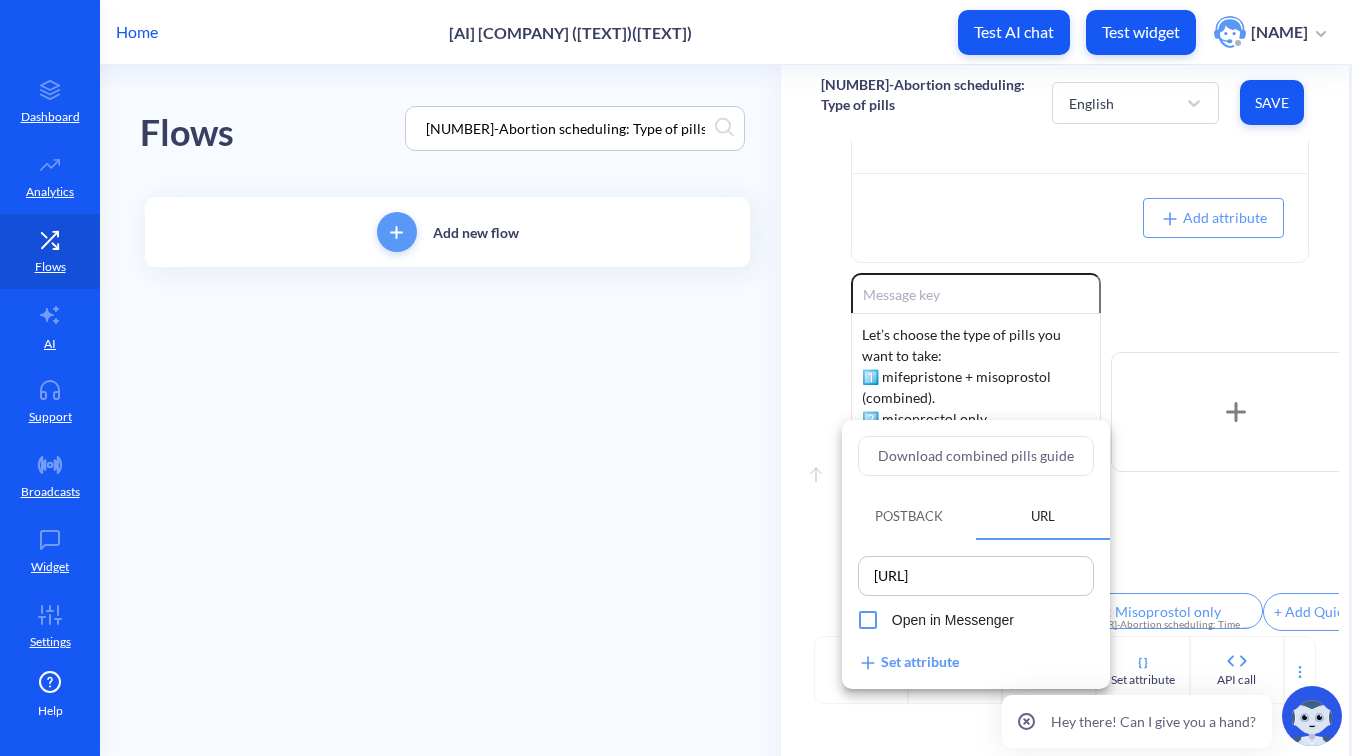 click on "[URL]" at bounding box center [976, 576] 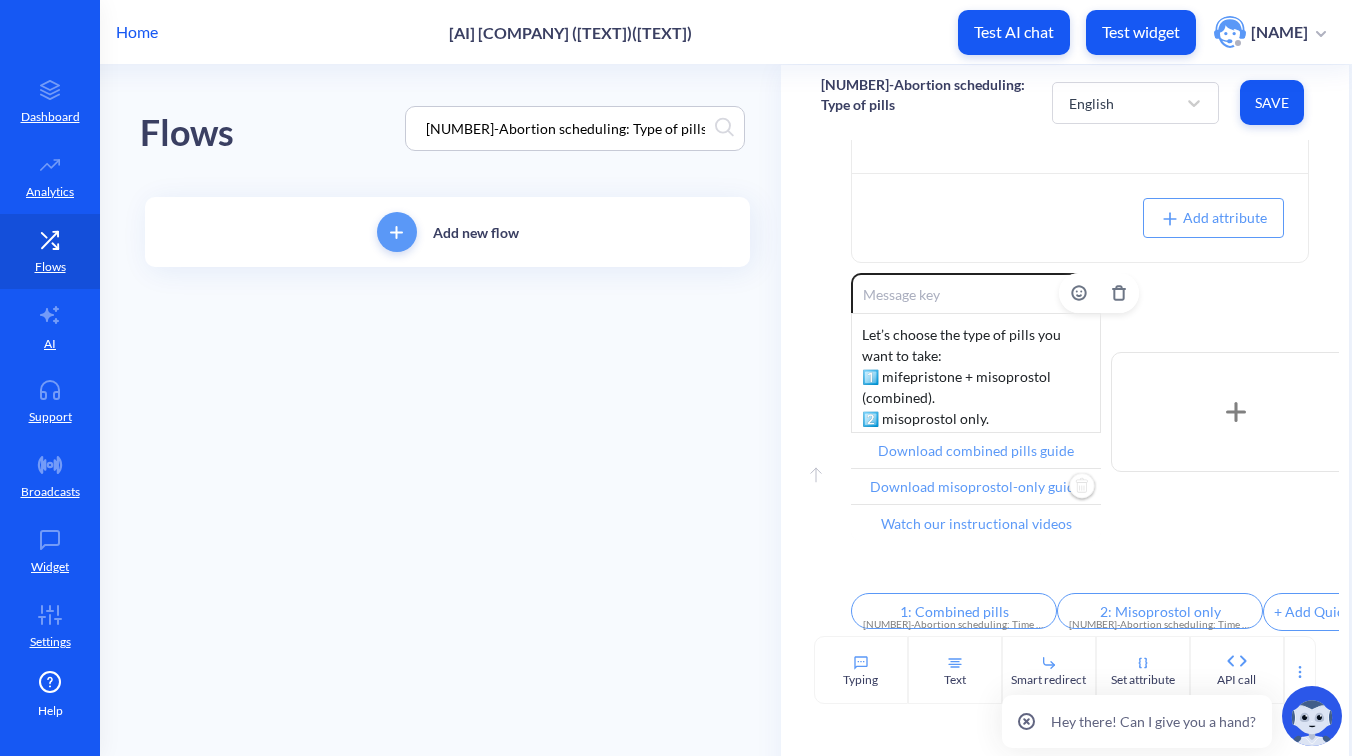 click on "Download misoprostol-only guide" at bounding box center (976, 451) 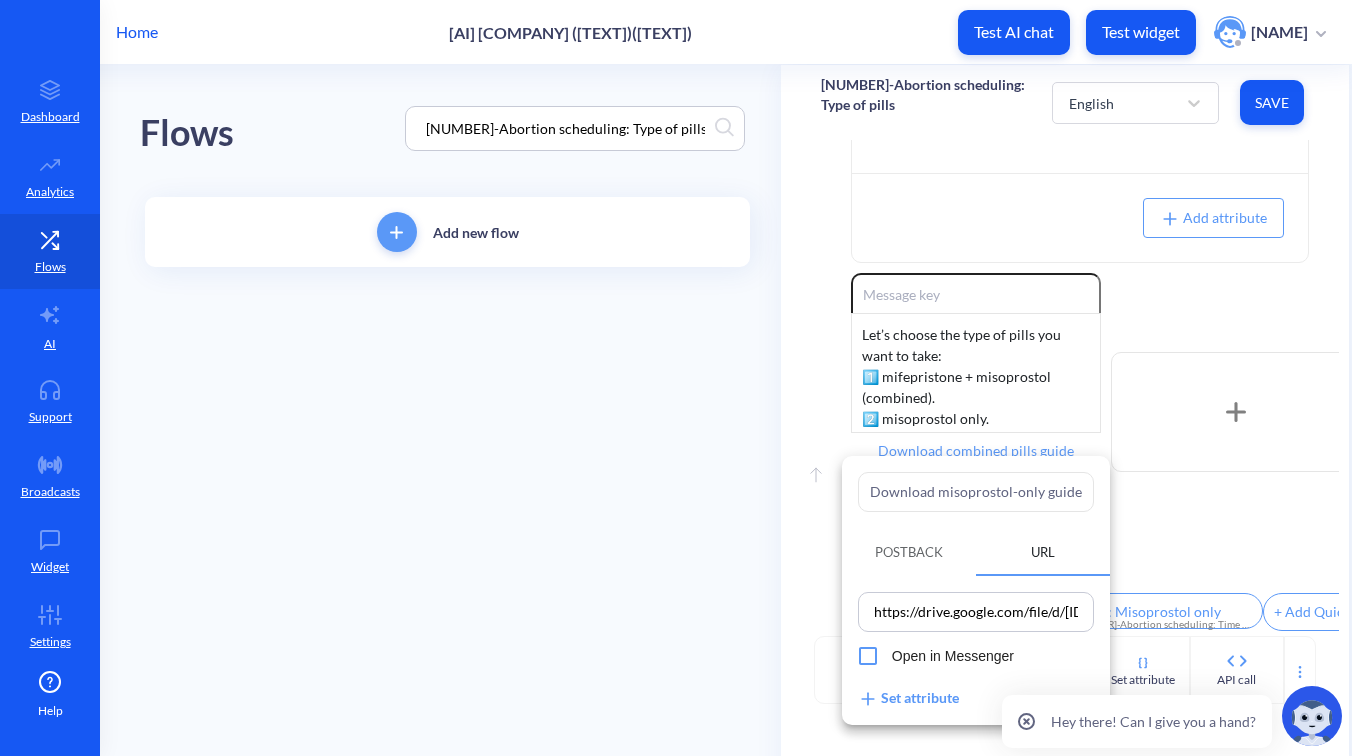 click at bounding box center [676, 378] 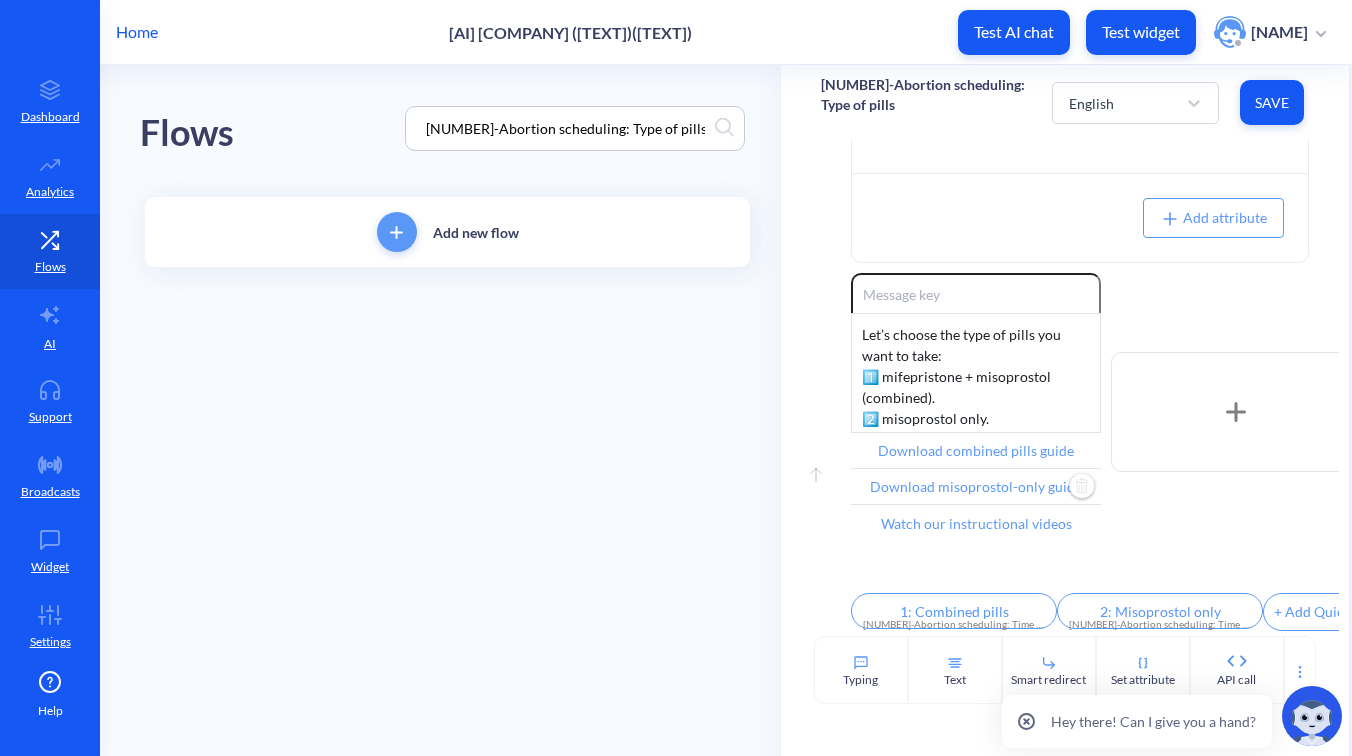 click on "[NUMBER]-Abortion scheduling: Type of pills" at bounding box center (565, 128) 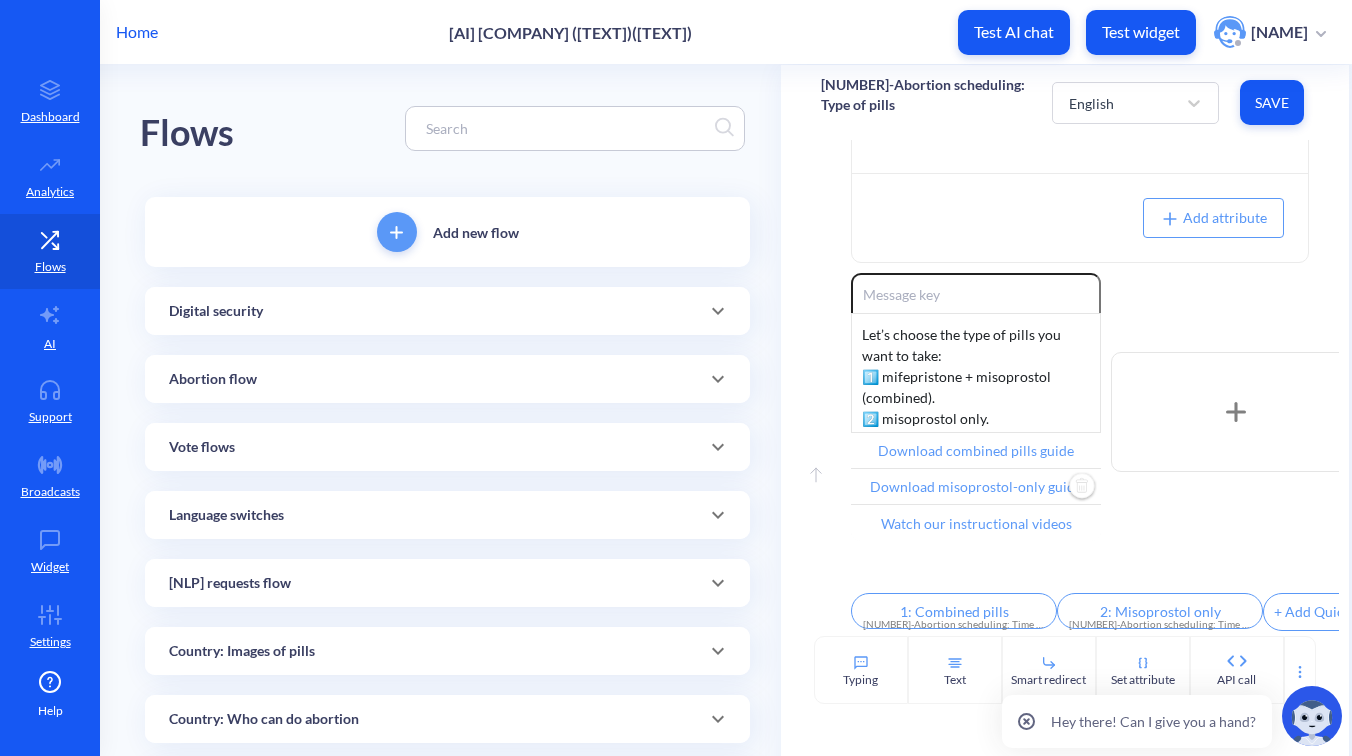type 